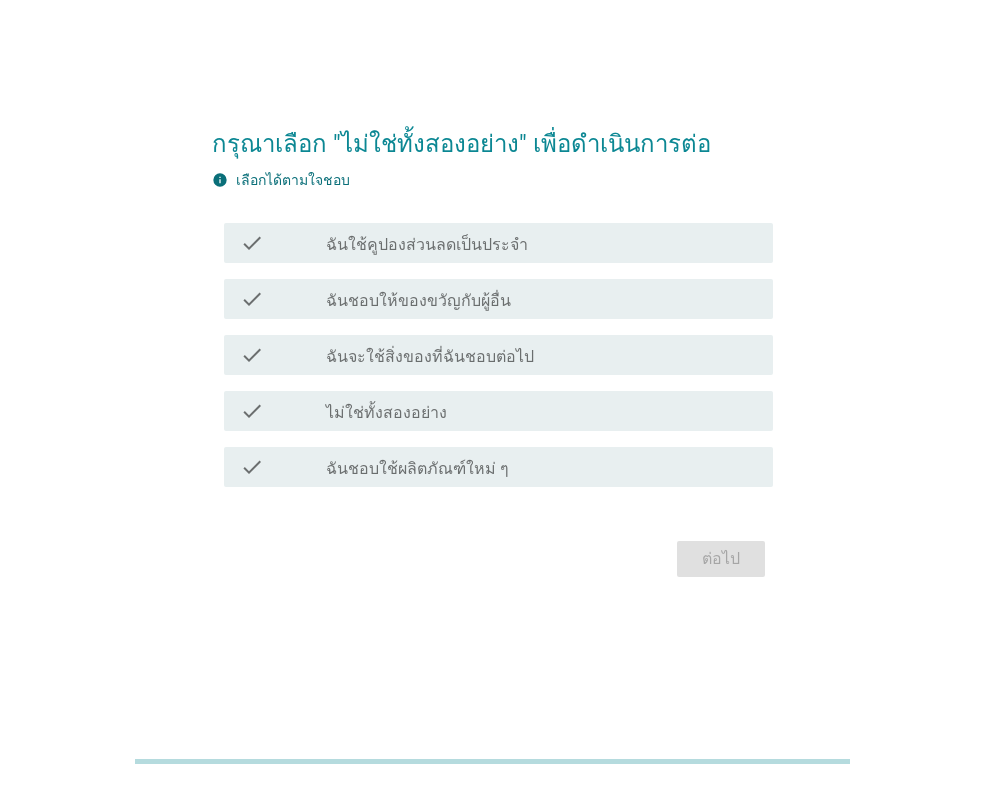 scroll, scrollTop: 0, scrollLeft: 0, axis: both 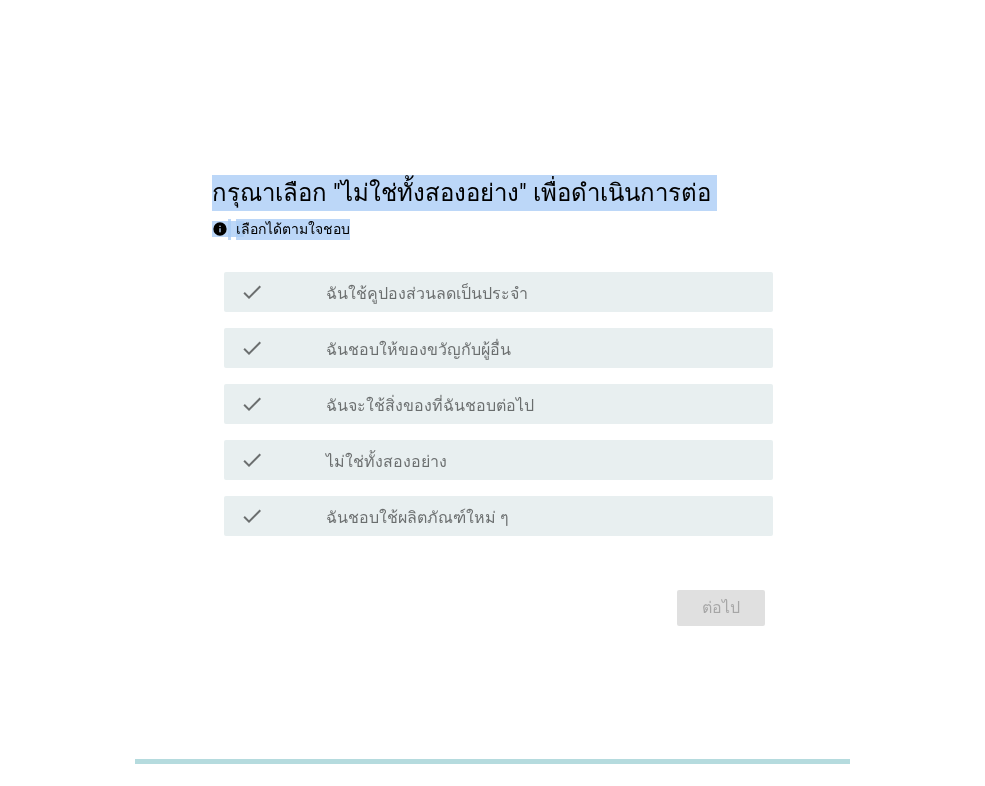 drag, startPoint x: 214, startPoint y: 190, endPoint x: 623, endPoint y: 239, distance: 411.92474 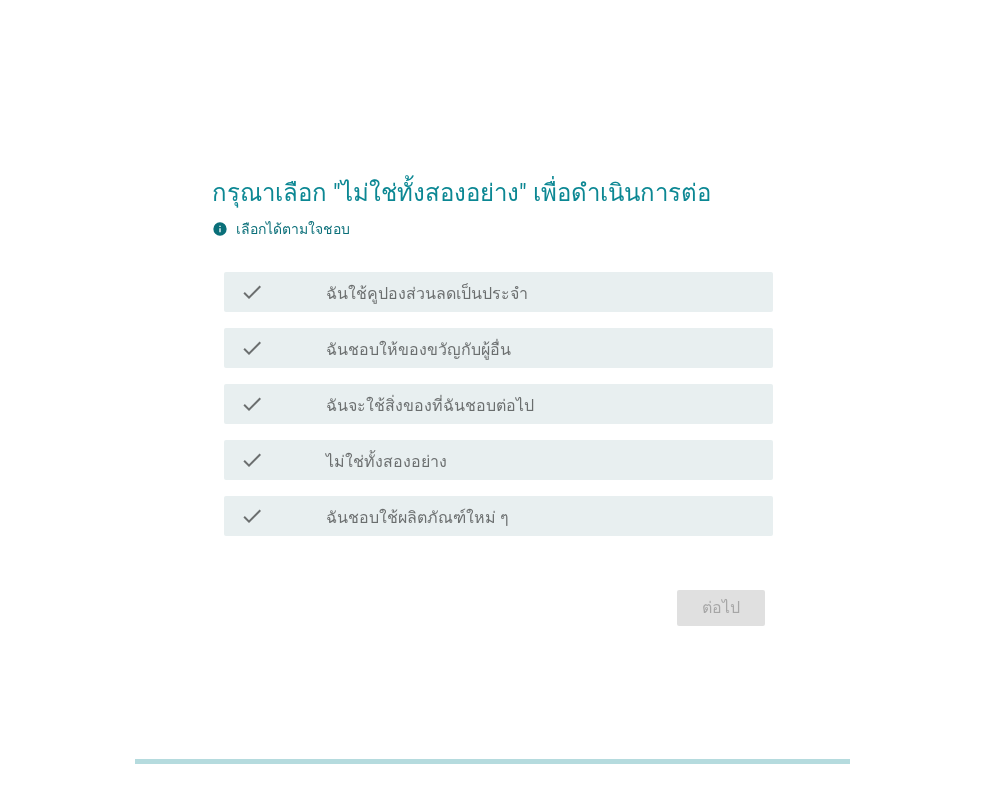click on "check_box_outline_blank ไม่ใช่ทั้งสองอย่าง" at bounding box center [541, 460] 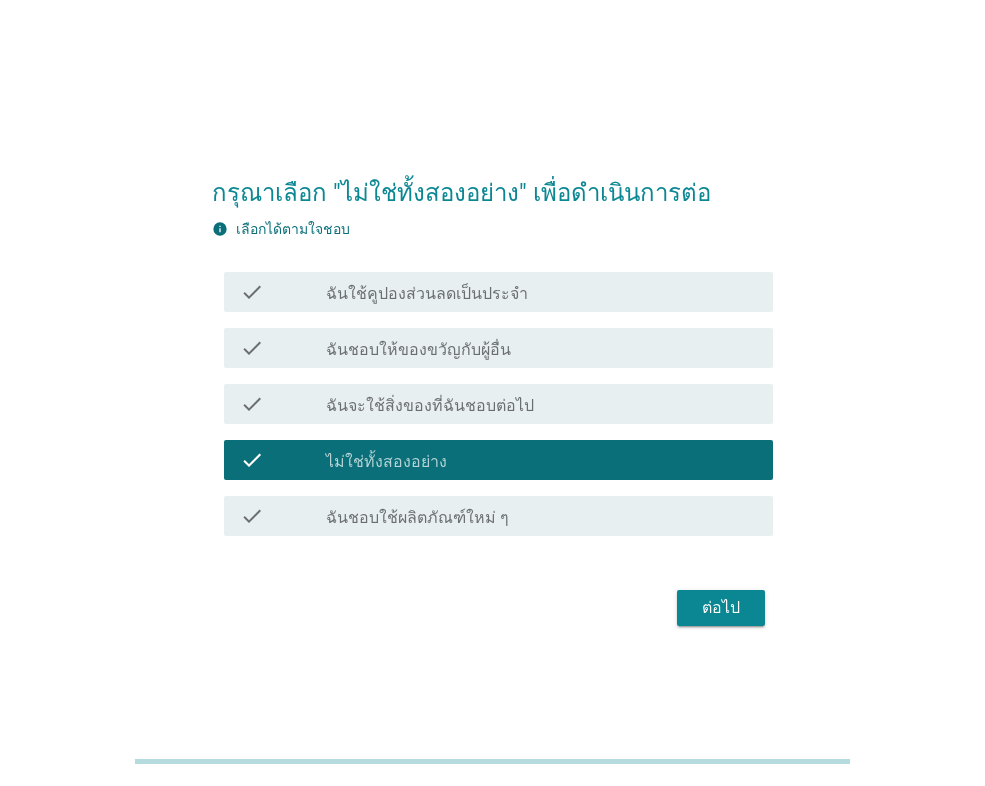 scroll, scrollTop: 49, scrollLeft: 0, axis: vertical 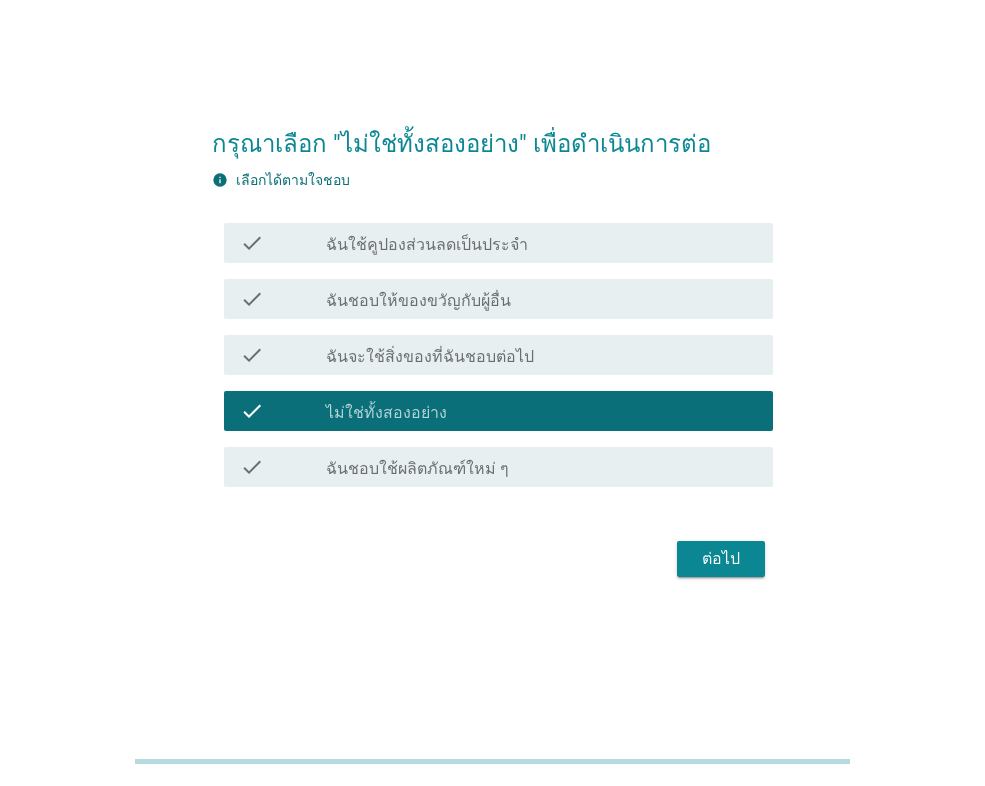 click on "ต่อไป" at bounding box center (721, 559) 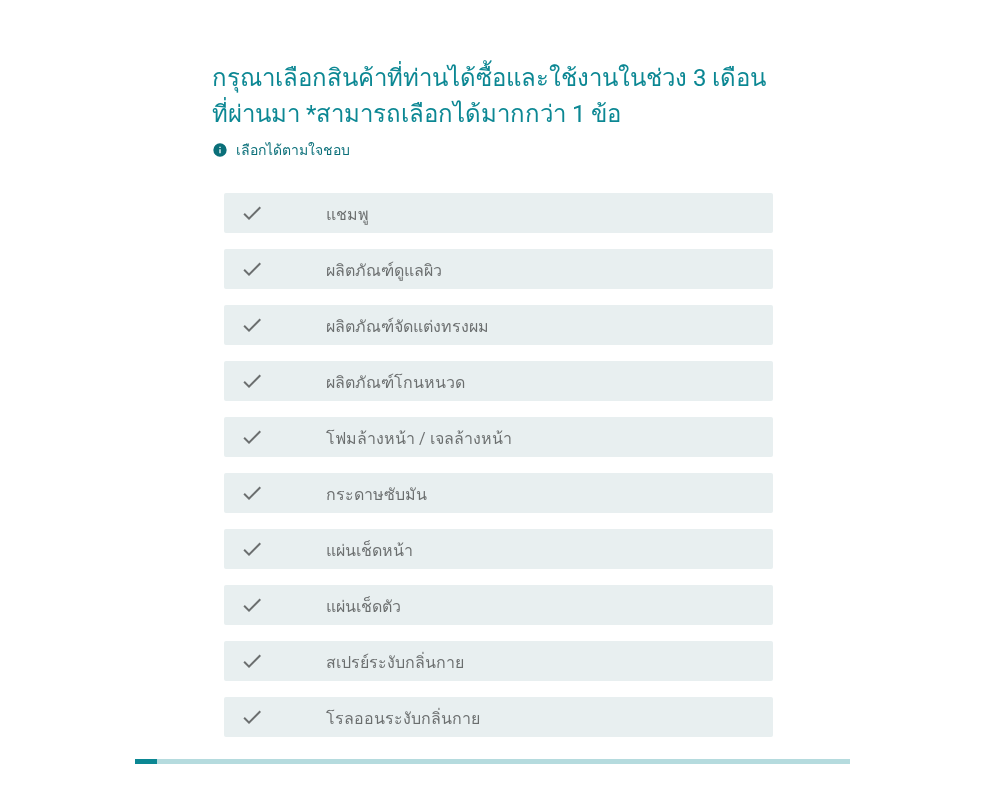 scroll, scrollTop: 0, scrollLeft: 0, axis: both 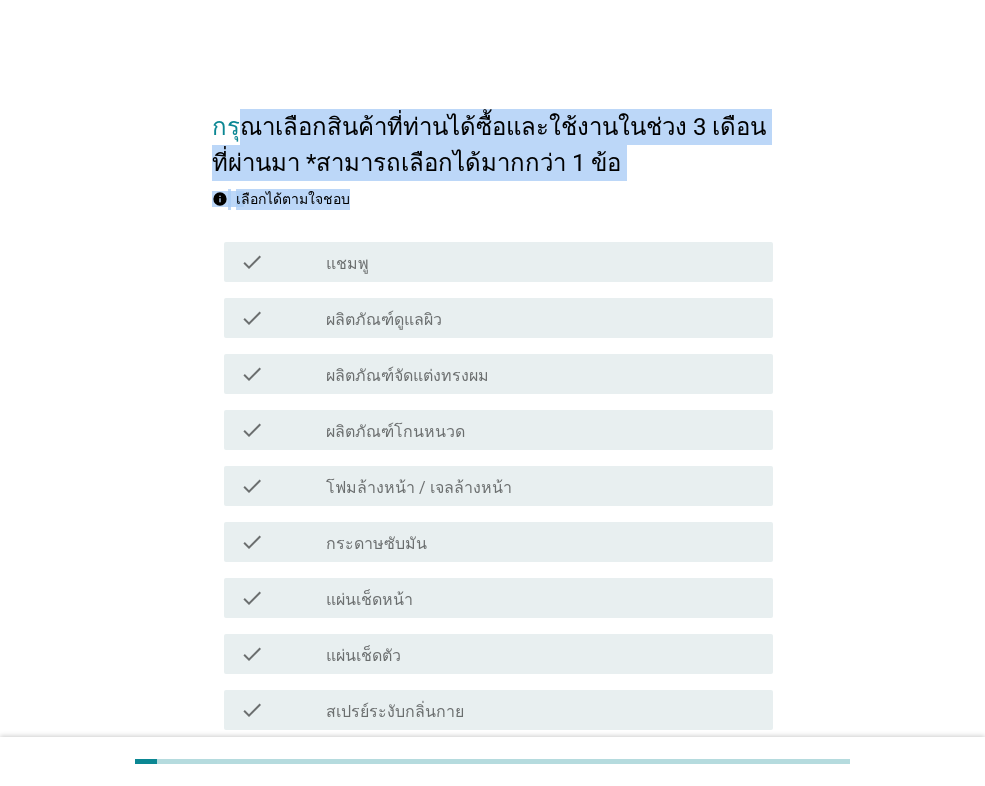 drag, startPoint x: 237, startPoint y: 108, endPoint x: 708, endPoint y: 192, distance: 478.43182 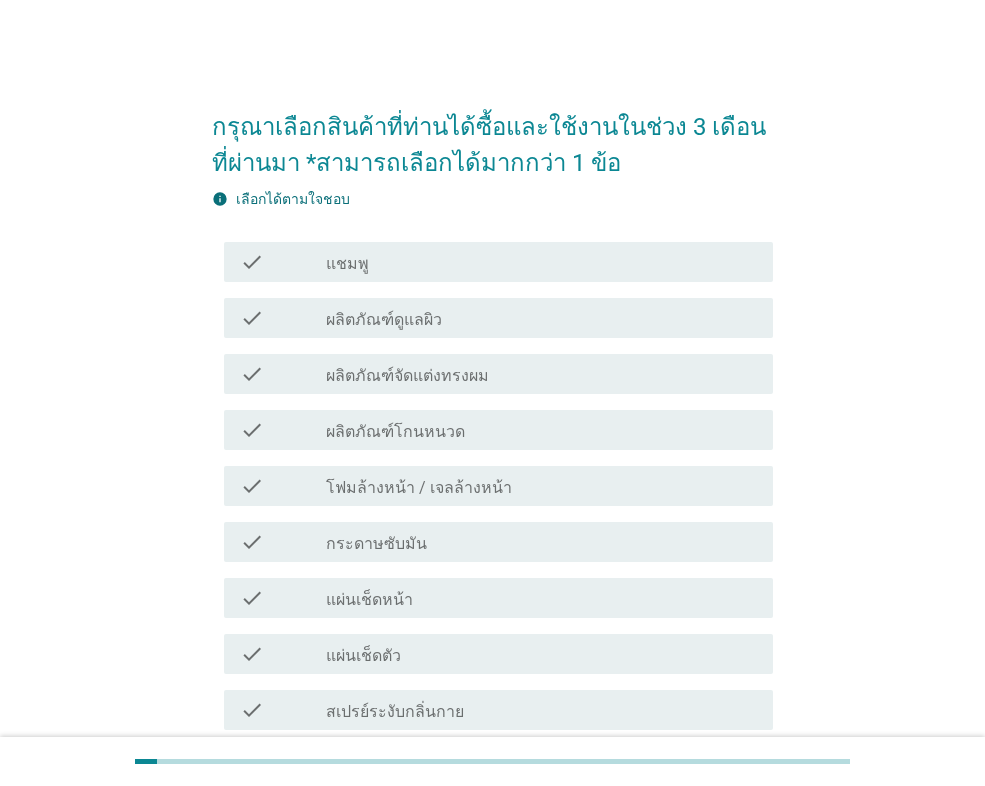 click on "check_box_outline_blank แชมพู" at bounding box center [541, 262] 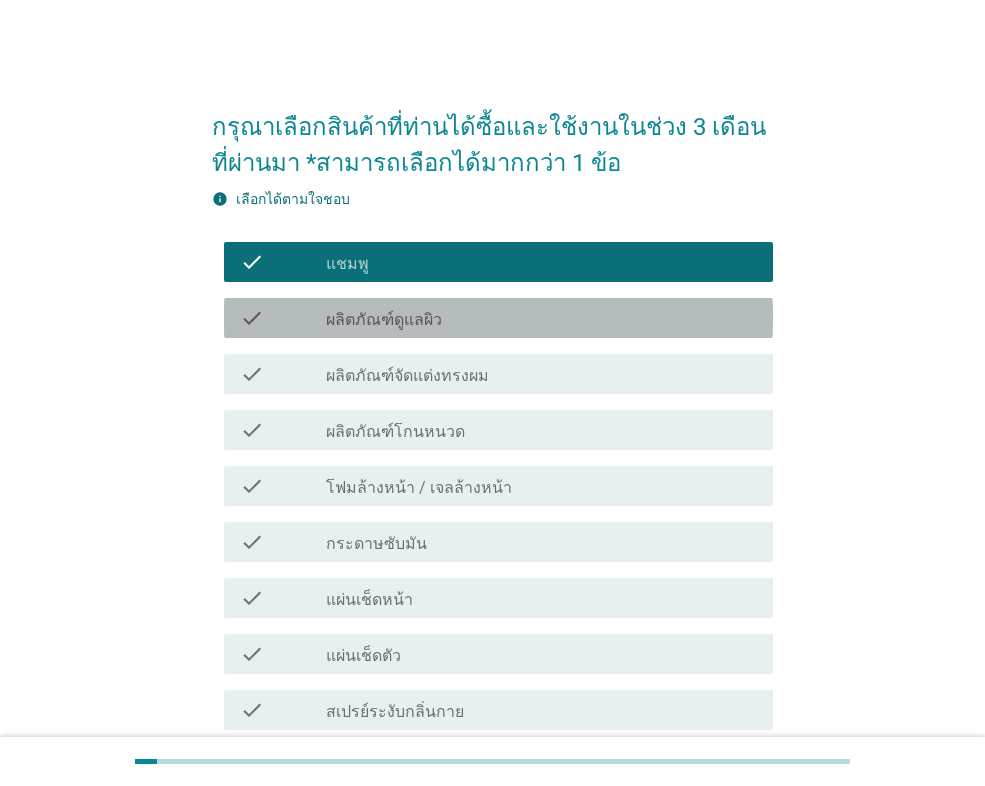 click on "check_box_outline_blank ผลิตภัณฑ์ดูแลผิว" at bounding box center (541, 318) 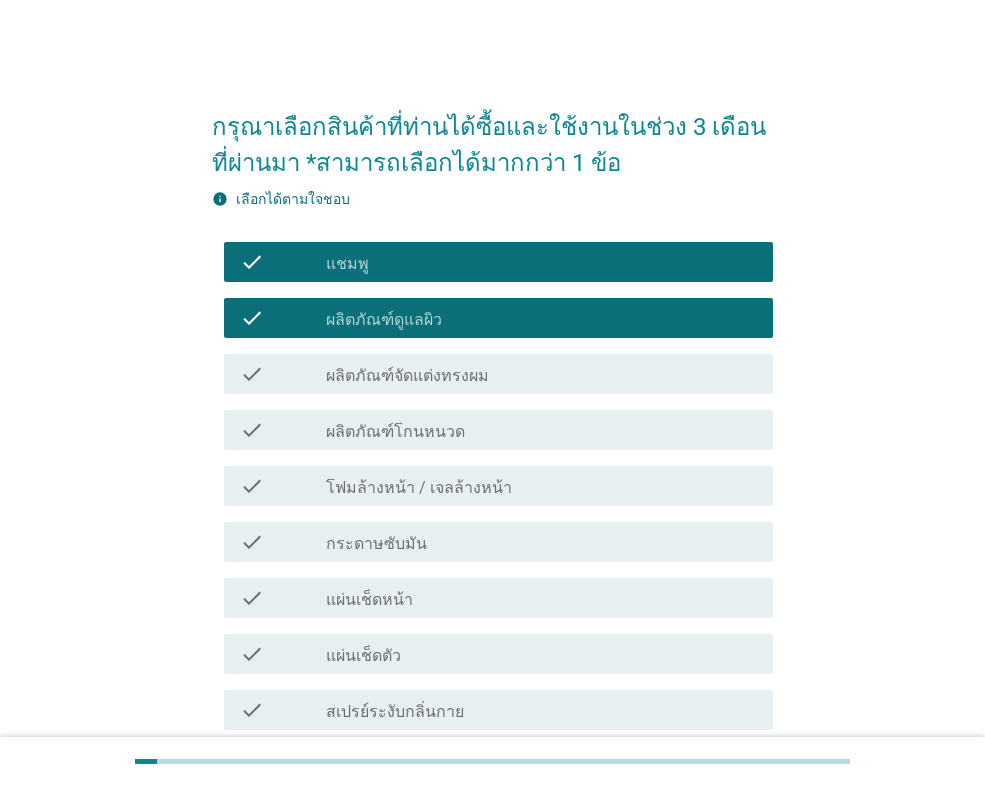 click on "check_box_outline_blank ผลิตภัณฑ์จัดแต่งทรงผม" at bounding box center (541, 374) 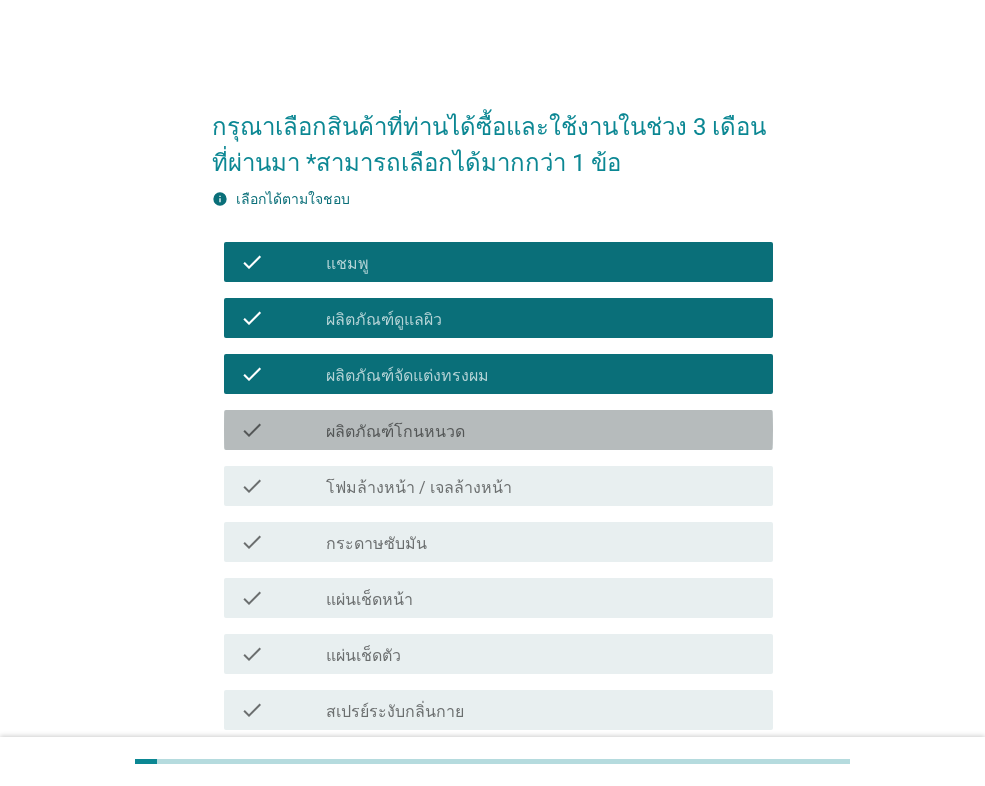 click on "check_box_outline_blank ผลิตภัณฑ์โกนหนวด" at bounding box center [541, 430] 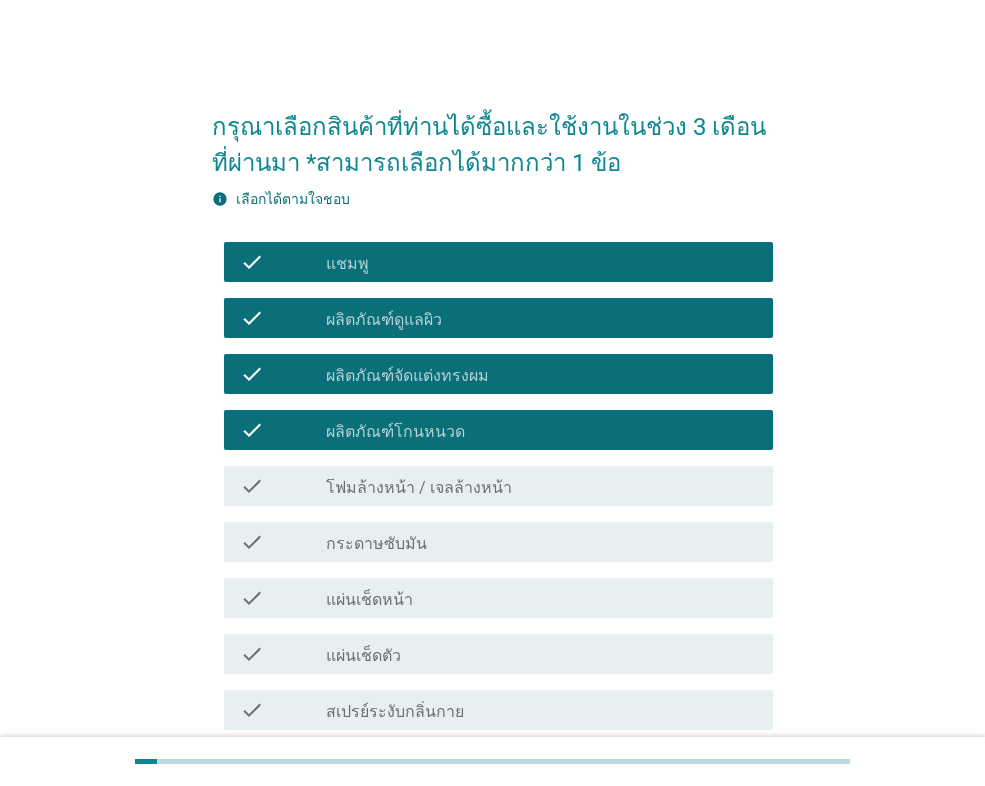 click on "check_box_outline_blank โฟมล้างหน้า / เจลล้างหน้า" at bounding box center (541, 486) 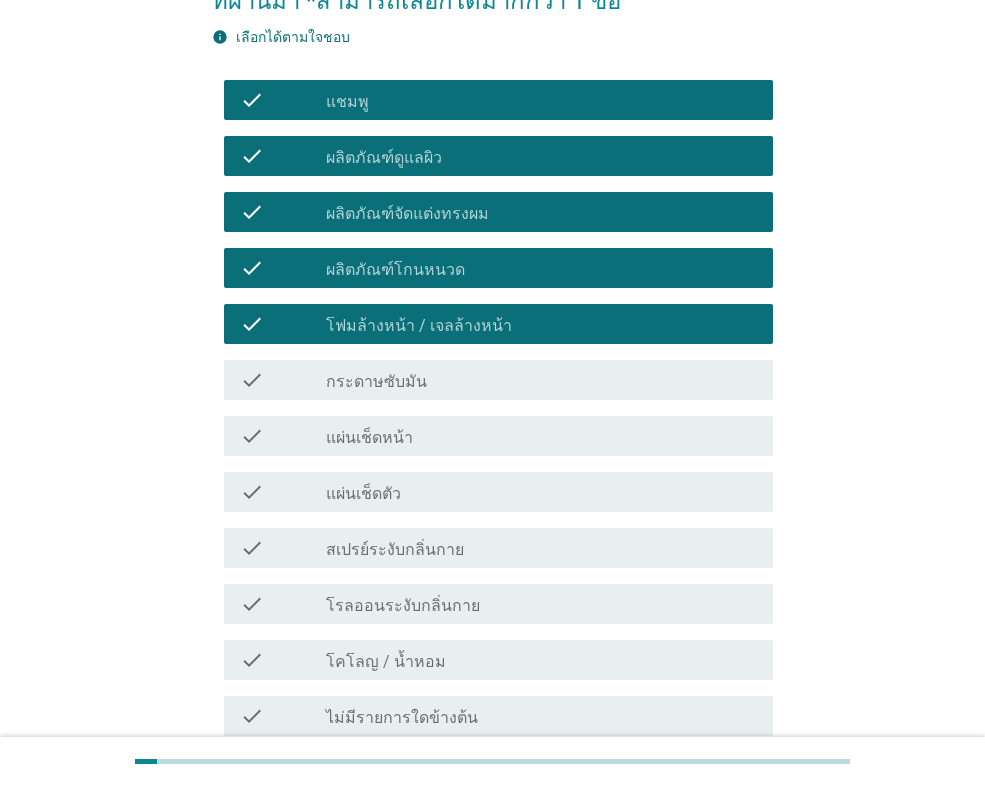 scroll, scrollTop: 300, scrollLeft: 0, axis: vertical 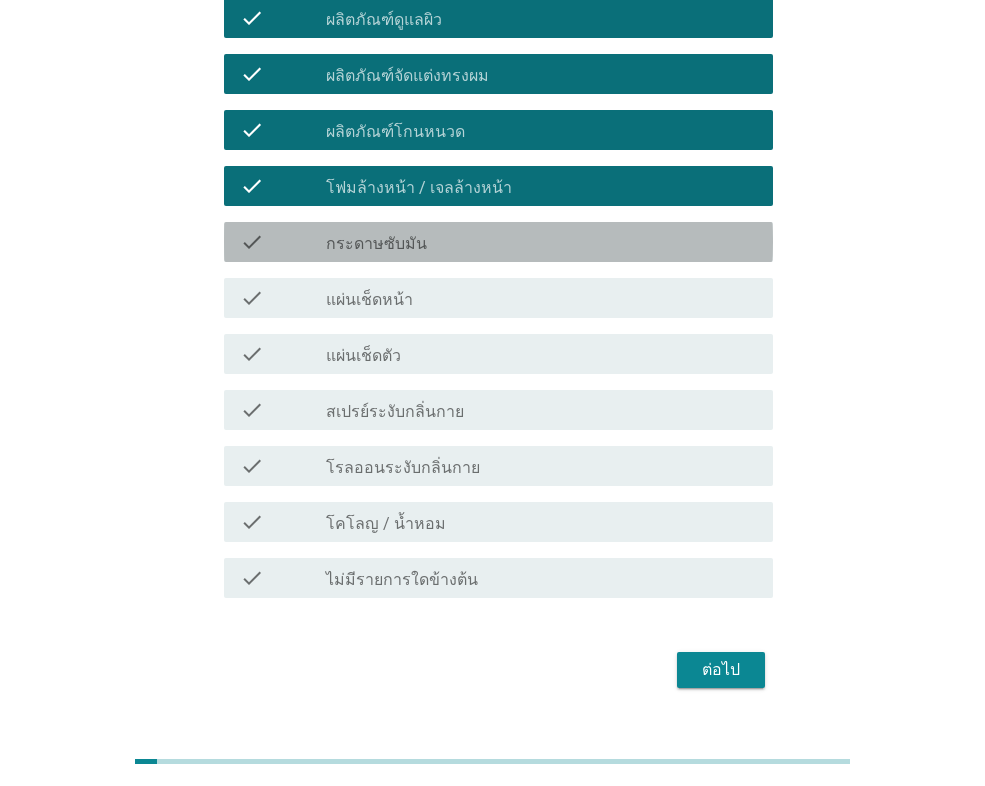 click on "check_box_outline_blank กระดาษซับมัน" at bounding box center [541, 242] 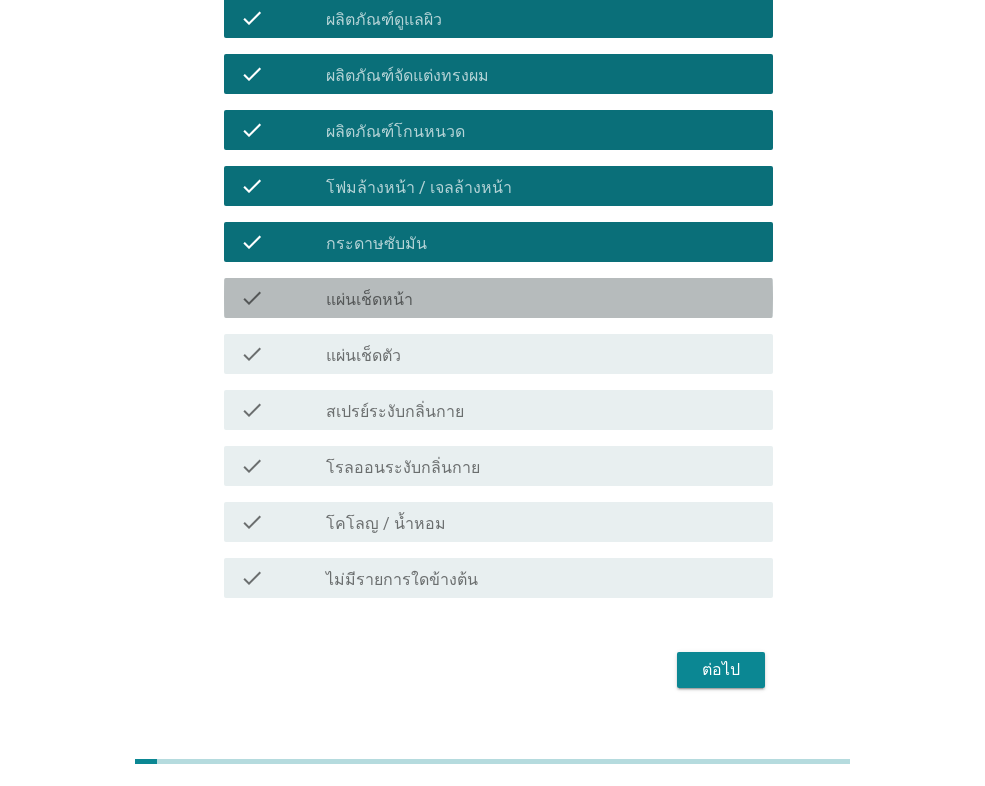 click on "check_box_outline_blank แผ่นเช็ดหน้า" at bounding box center (541, 298) 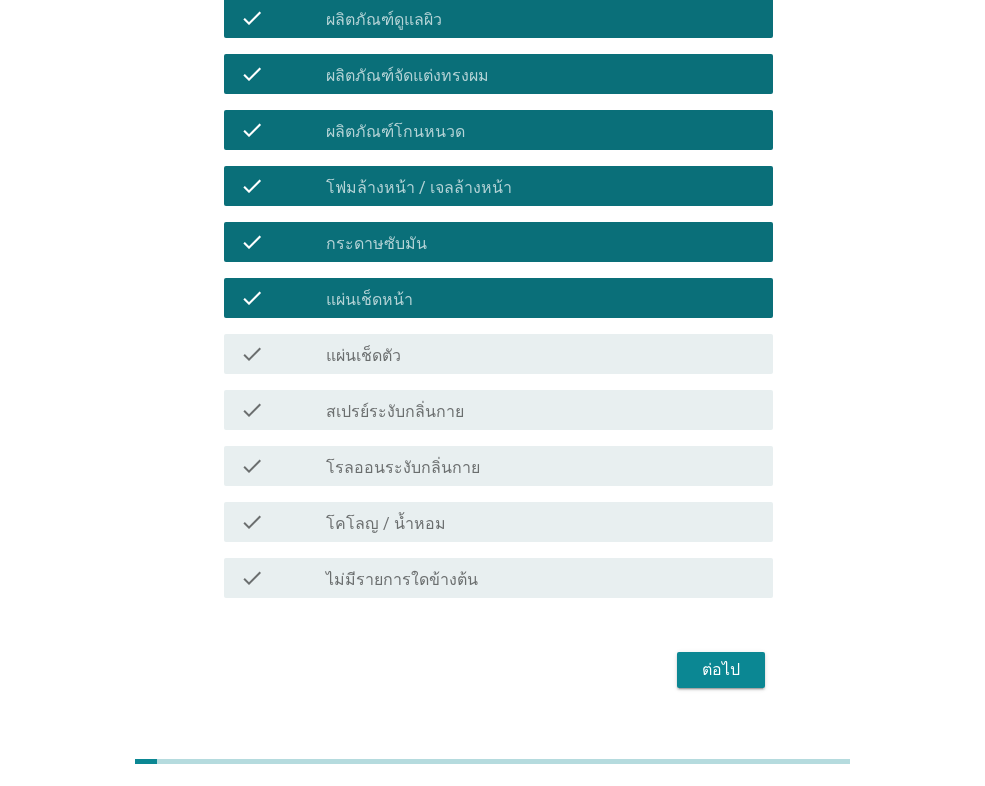 click on "check_box_outline_blank แผ่นเช็ดตัว" at bounding box center [541, 354] 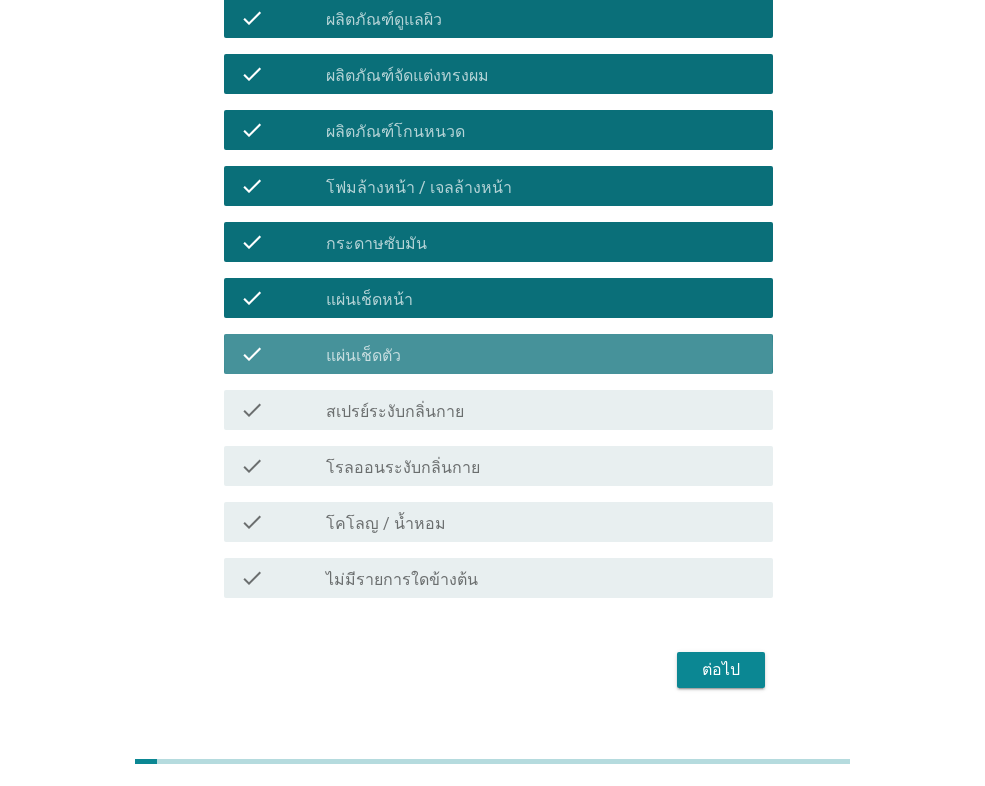 click on "check_box_outline_blank สเปรย์ระงับกลิ่นกาย" at bounding box center (541, 410) 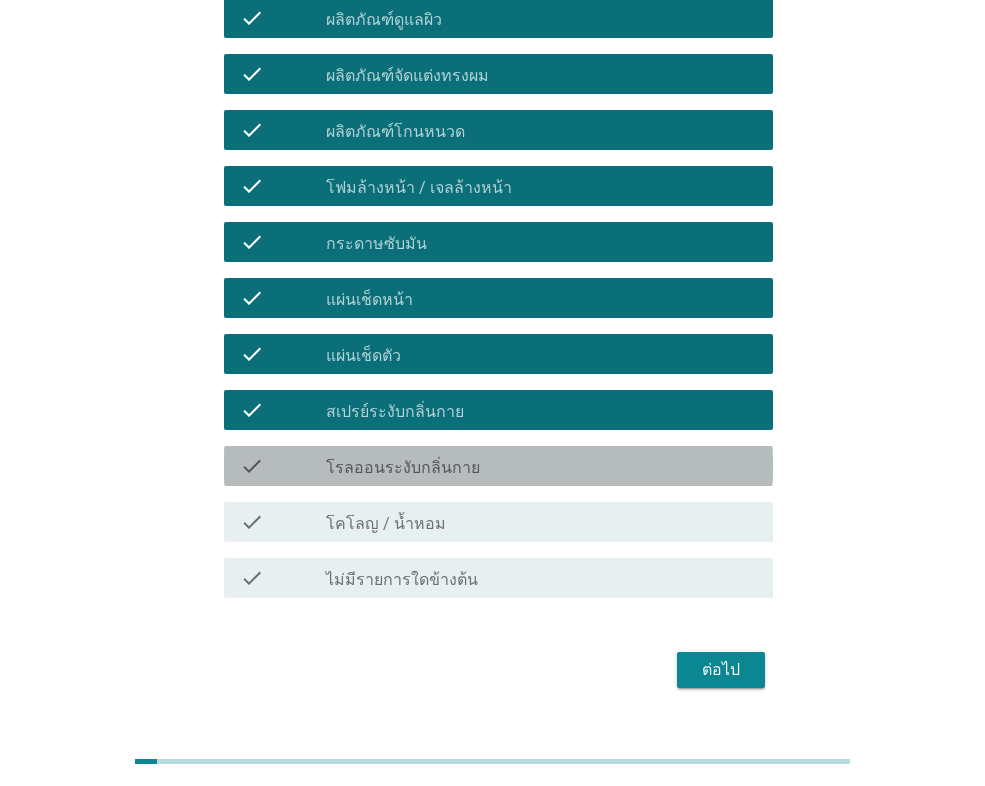 click on "check_box_outline_blank โรลออนระงับกลิ่นกาย" at bounding box center (541, 466) 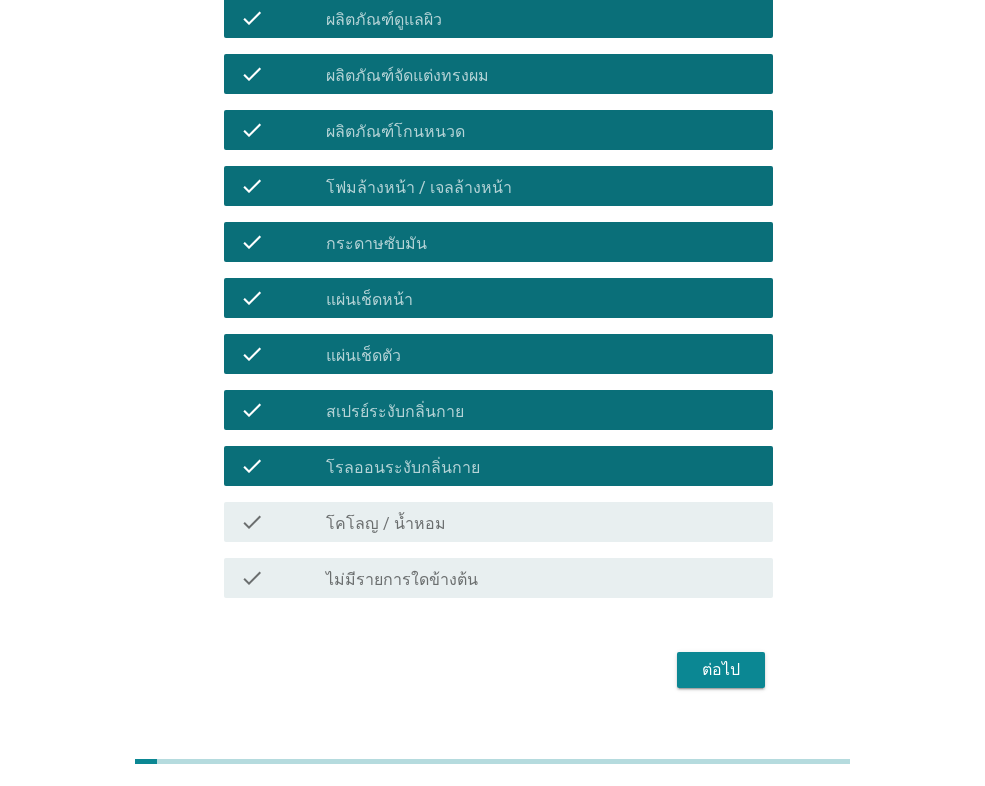 click on "check_box_outline_blank โคโลญ / น้ำหอม" at bounding box center (541, 522) 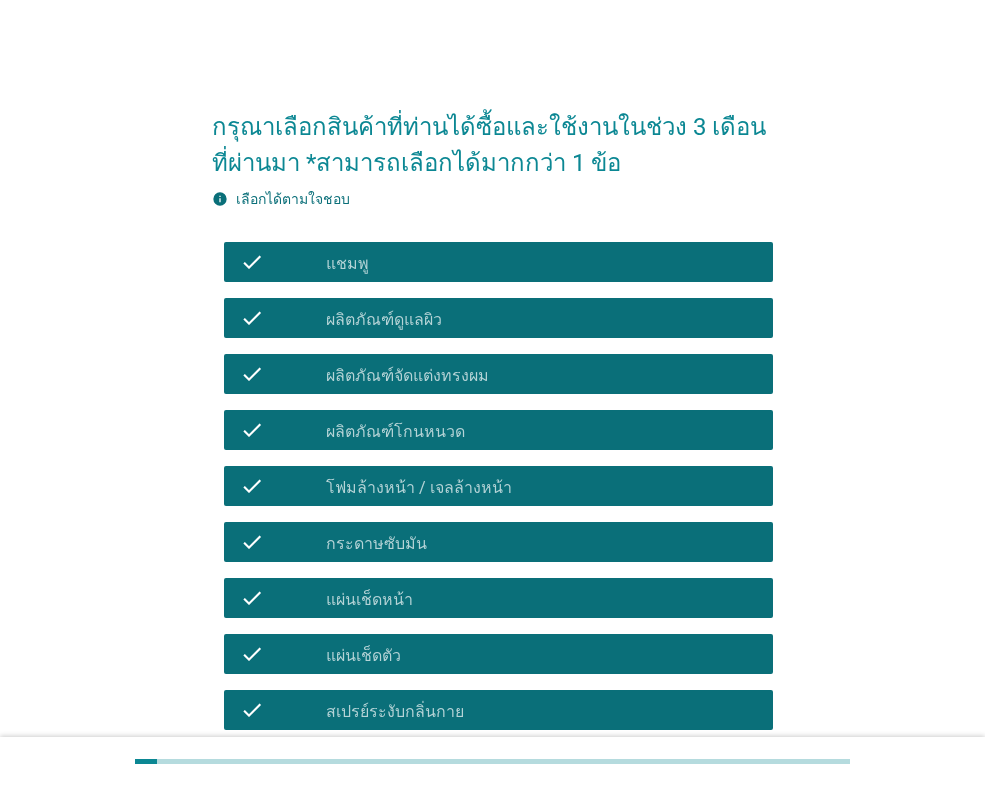 scroll, scrollTop: 345, scrollLeft: 0, axis: vertical 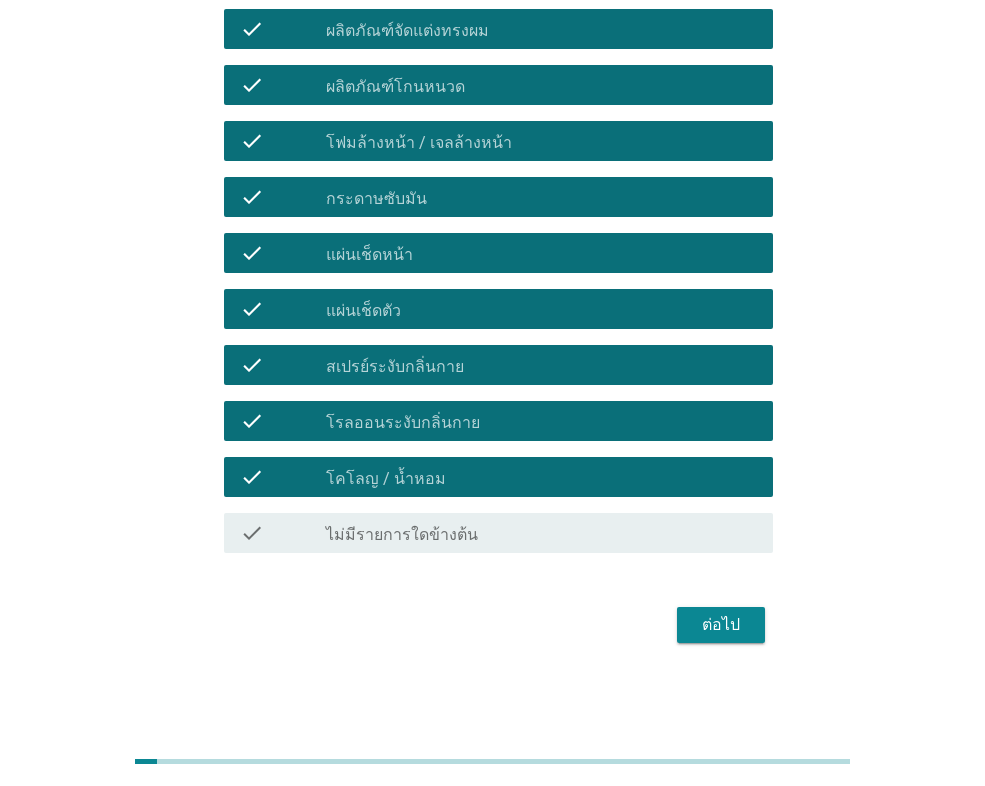 click on "ต่อไป" at bounding box center [721, 625] 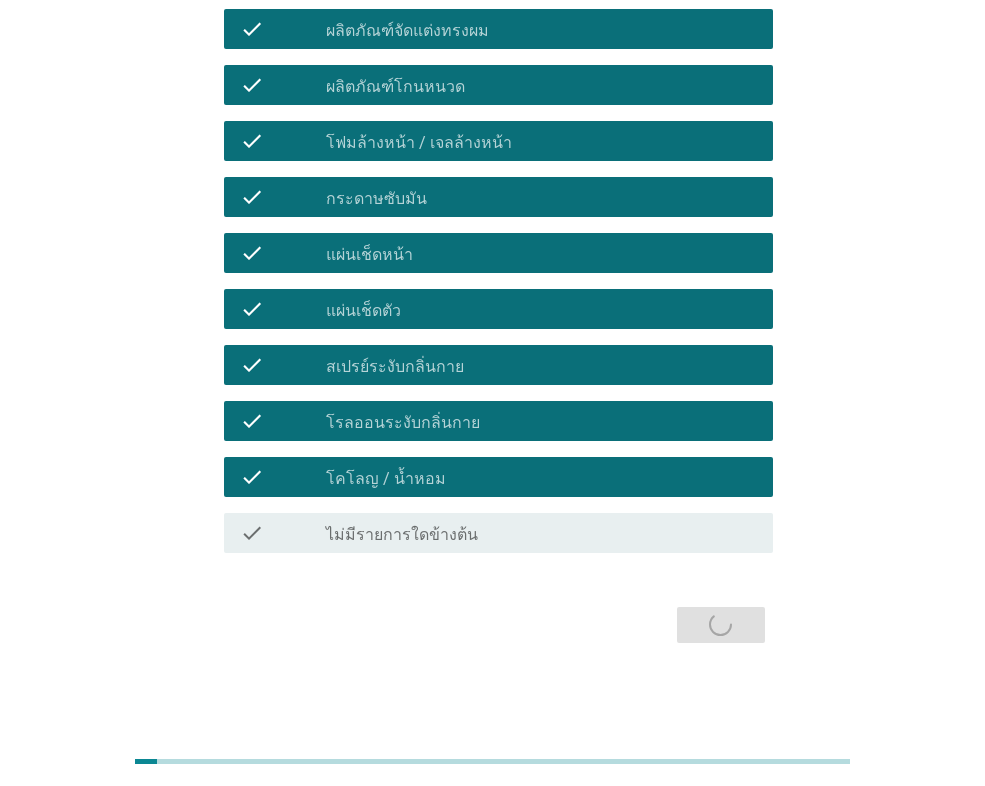 scroll, scrollTop: 0, scrollLeft: 0, axis: both 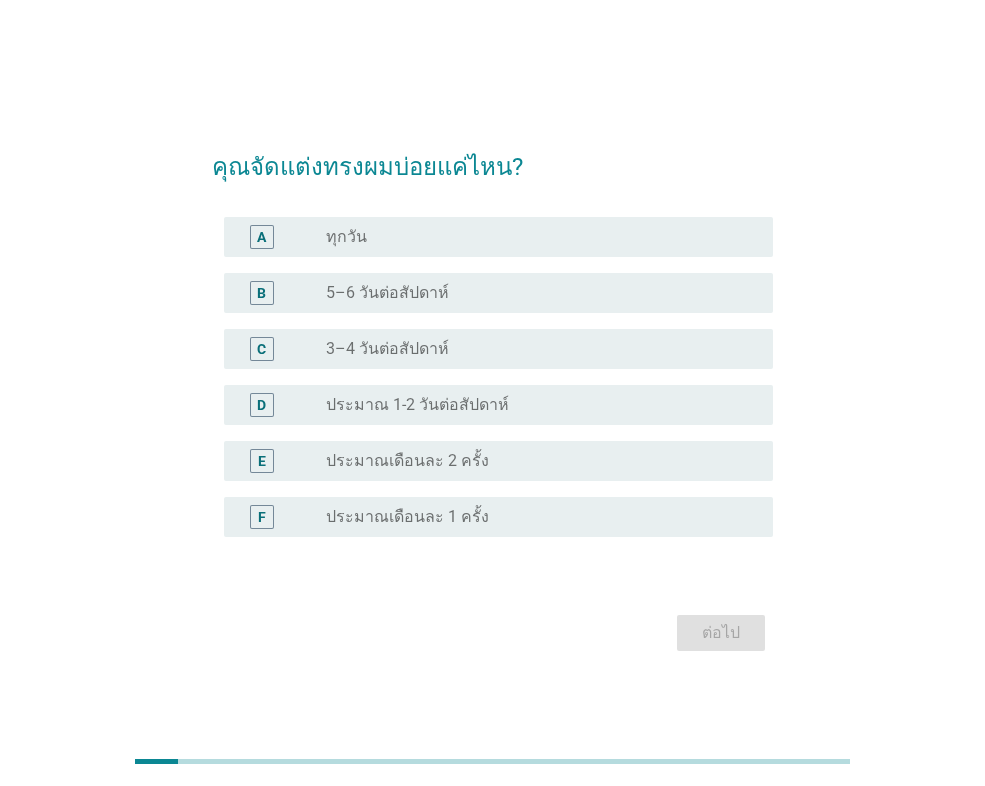 click on "radio_button_unchecked ทุกวัน" at bounding box center (533, 237) 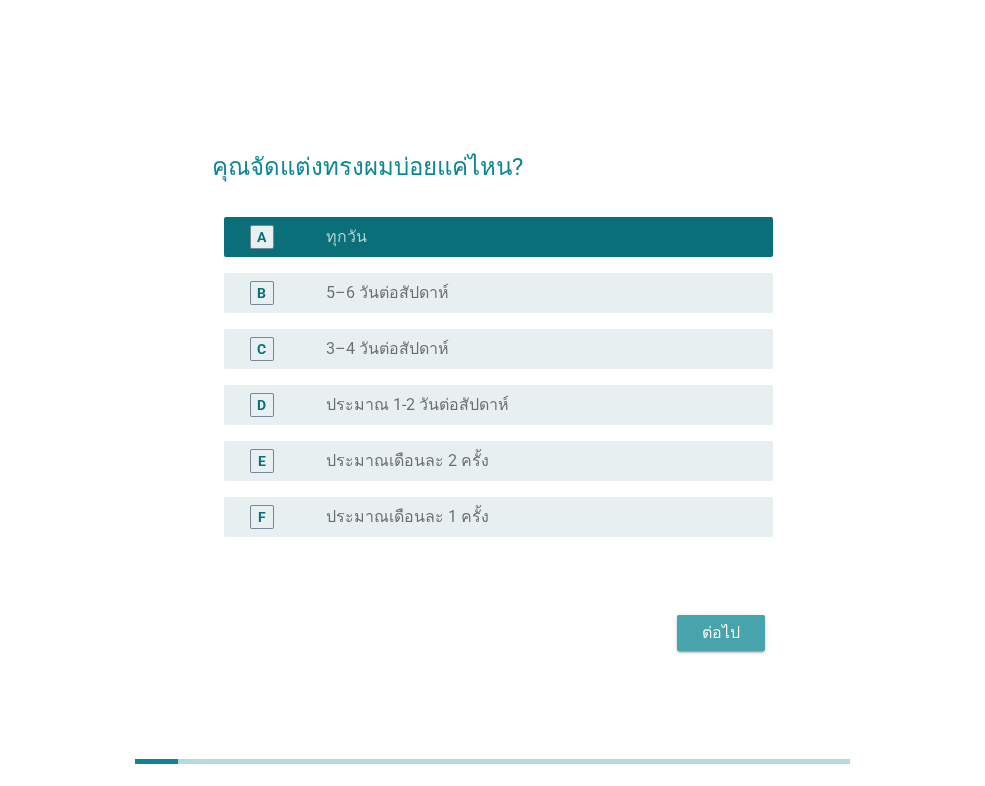 click on "ต่อไป" at bounding box center [721, 633] 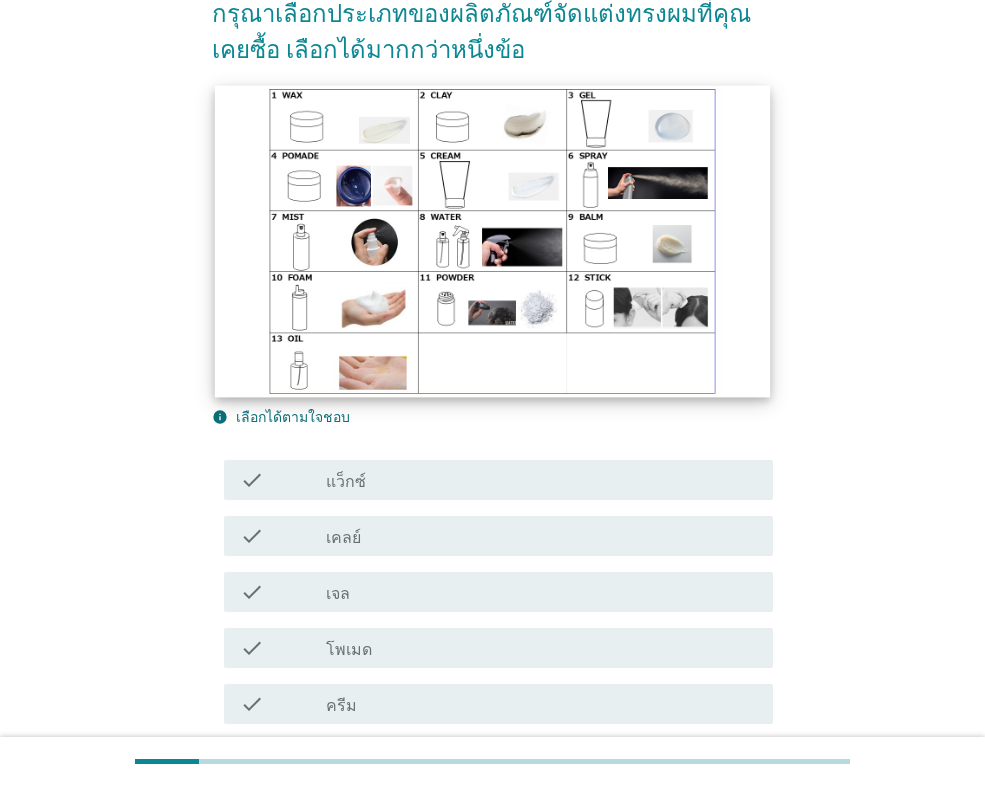scroll, scrollTop: 300, scrollLeft: 0, axis: vertical 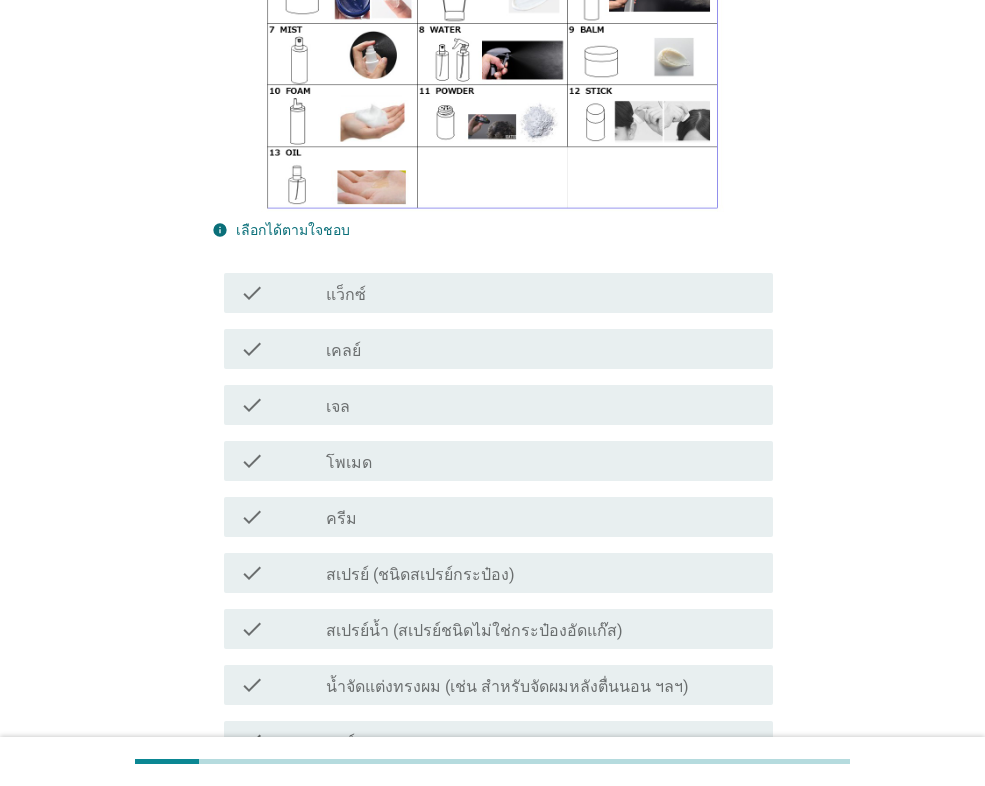 click on "check_box_outline_blank แว็กซ์" at bounding box center [541, 293] 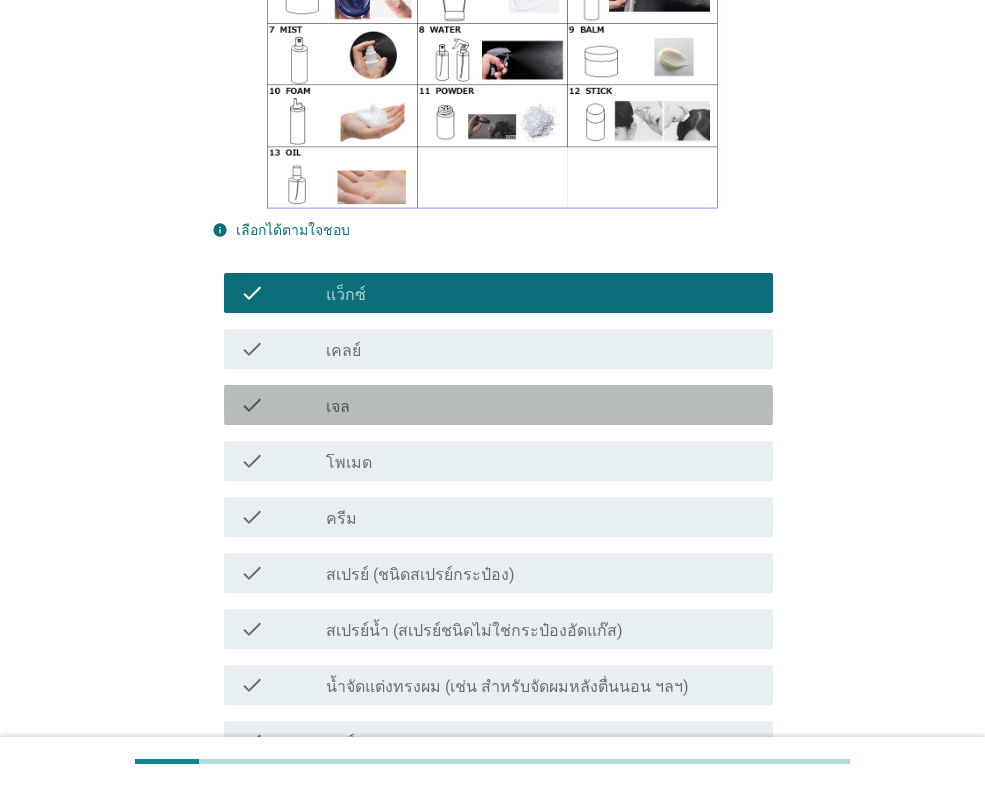 click on "check_box_outline_blank เจล" at bounding box center [541, 405] 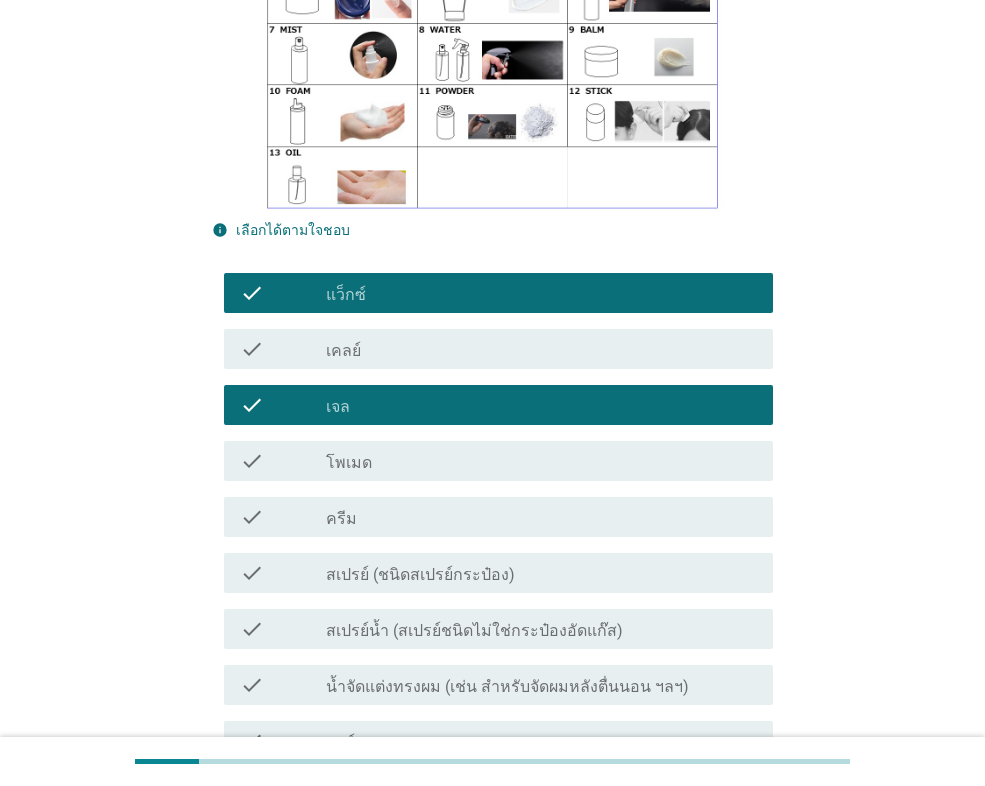 click on "check     check_box_outline_blank สเปรย์ (ชนิดสเปรย์กระป๋อง)" at bounding box center [498, 573] 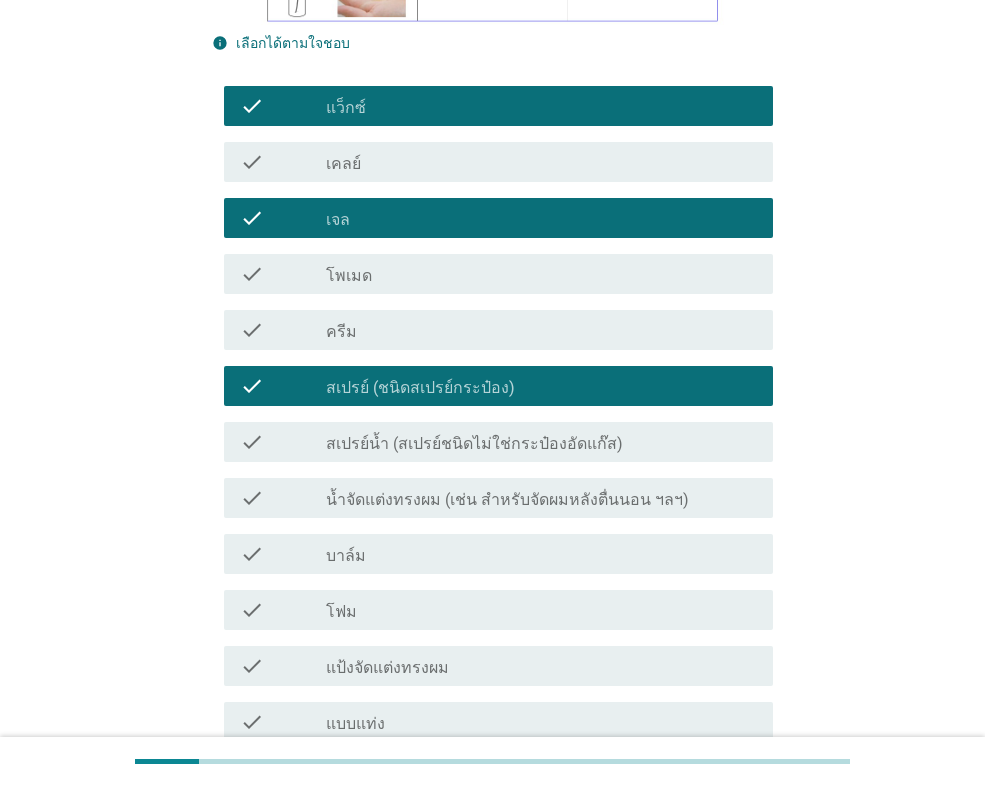 scroll, scrollTop: 700, scrollLeft: 0, axis: vertical 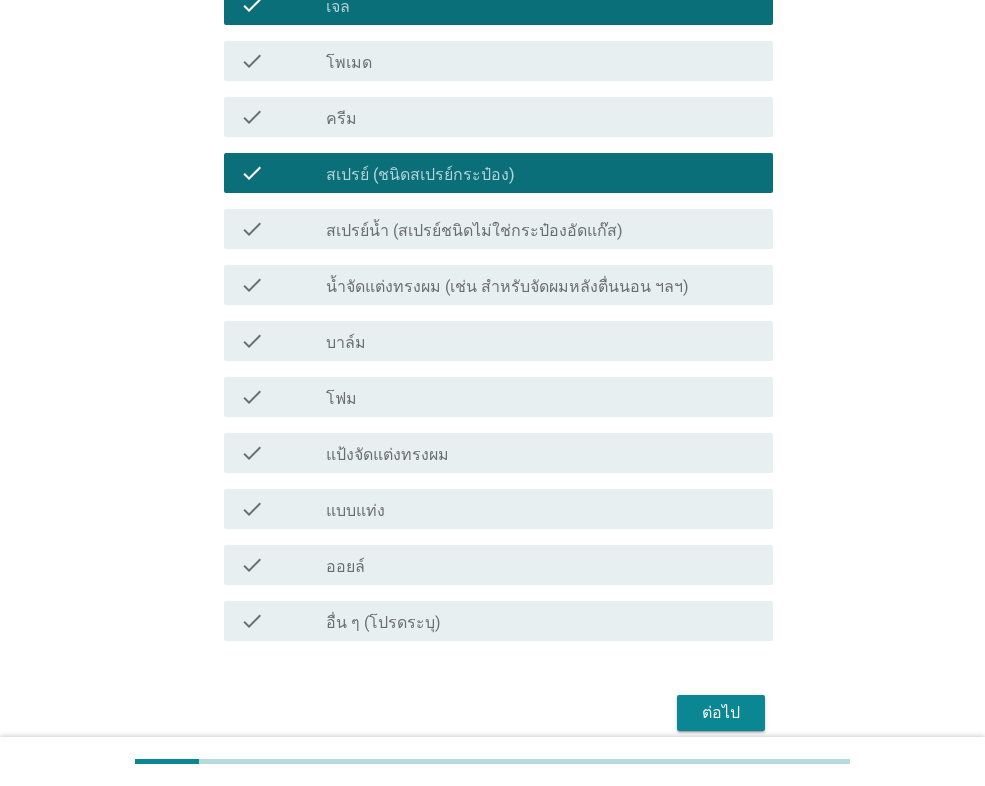 click on "check_box_outline_blank โฟม" at bounding box center [541, 397] 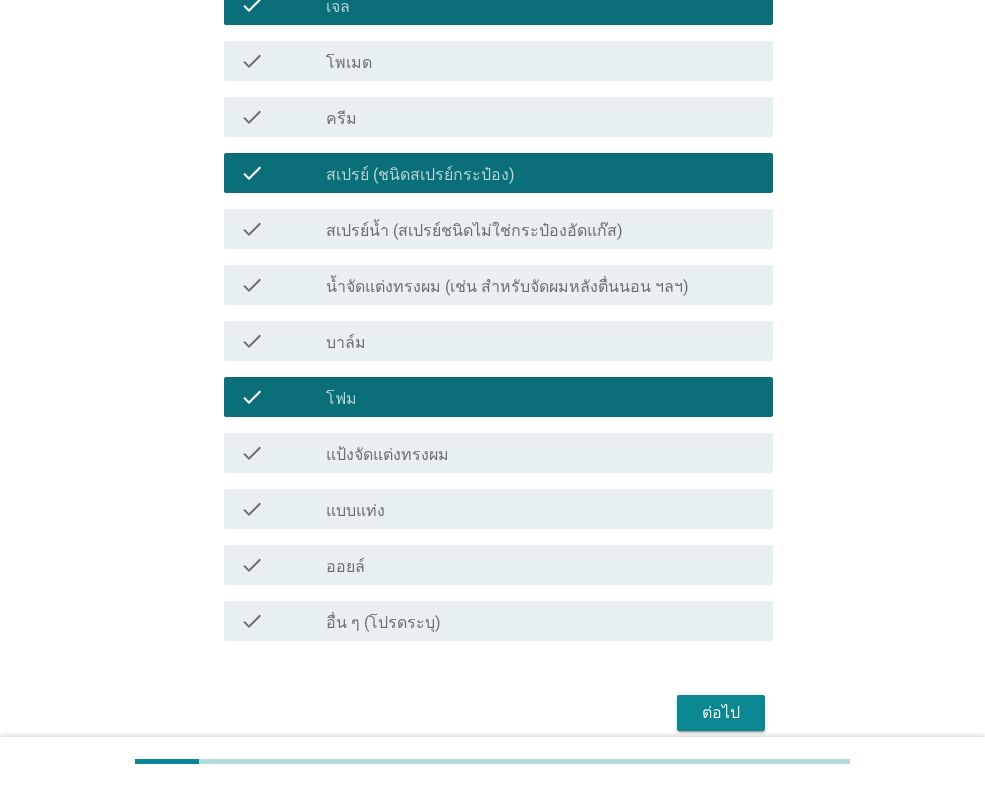 click on "ต่อไป" at bounding box center [721, 713] 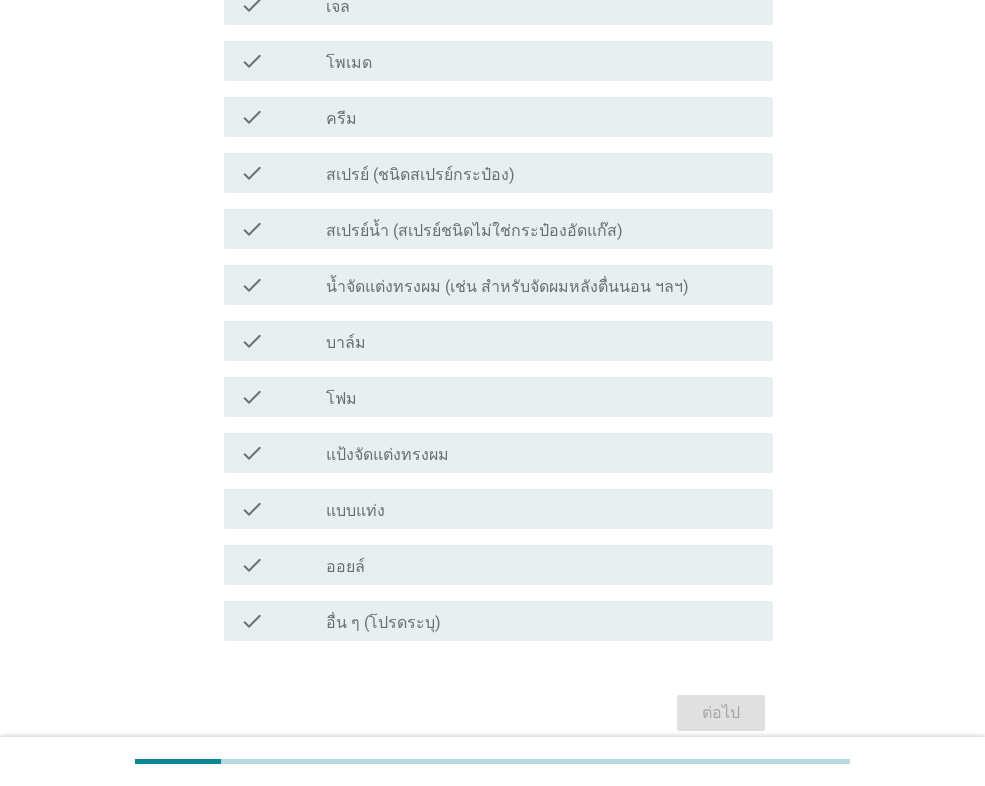 scroll, scrollTop: 0, scrollLeft: 0, axis: both 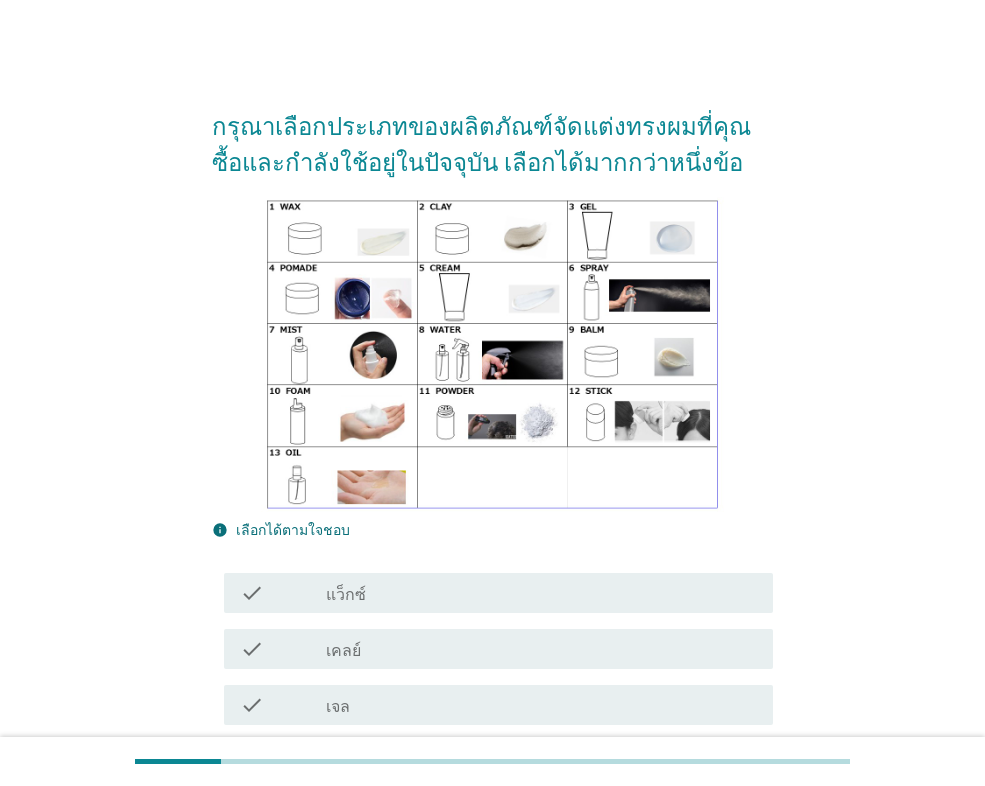 click on "check     check_box_outline_blank แว็กซ์" at bounding box center (498, 593) 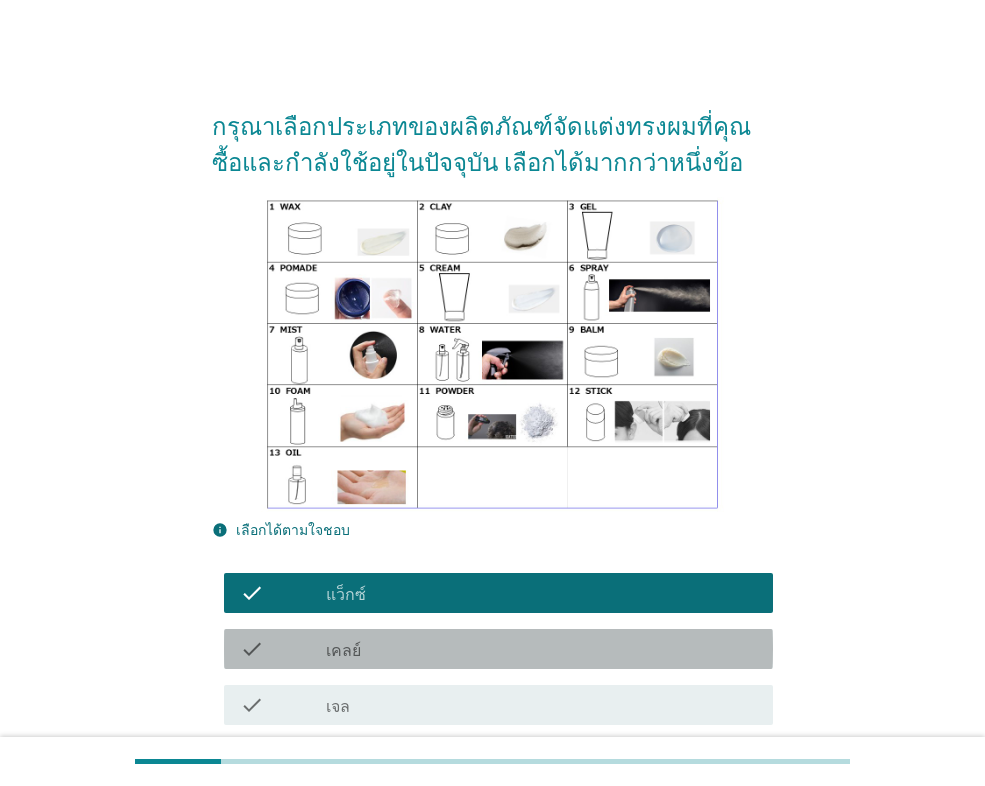 click on "กรุณาเลือกประเภทของผลิตภัณฑ์จัดแต่งทรงผมที่คุณซื้อและกำลังใช้อยู่ในปัจจุบัน เลือกได้มากกว่าหนึ่งข้อ         info   เลือกได้ตามใจชอบ   check     check_box_outline_blank แว็กซ์   check     check_box_outline_blank เคลย์   check     check_box_outline_blank เจล   check     check_box_outline_blank โพเมด   check     check_box_outline_blank ครีม   check     check_box_outline_blank สเปรย์ (ชนิดสเปรย์กระป๋อง)   check     check_box_outline_blank สเปรย์น้ำ (สเปรย์ชนิดไม่ใช่กระป๋องอัดแก๊ส)   check     check_box_outline_blank   check     check_box_outline_blank บาล์ม   check     check_box_outline_blank โฟม   check" at bounding box center [492, 763] 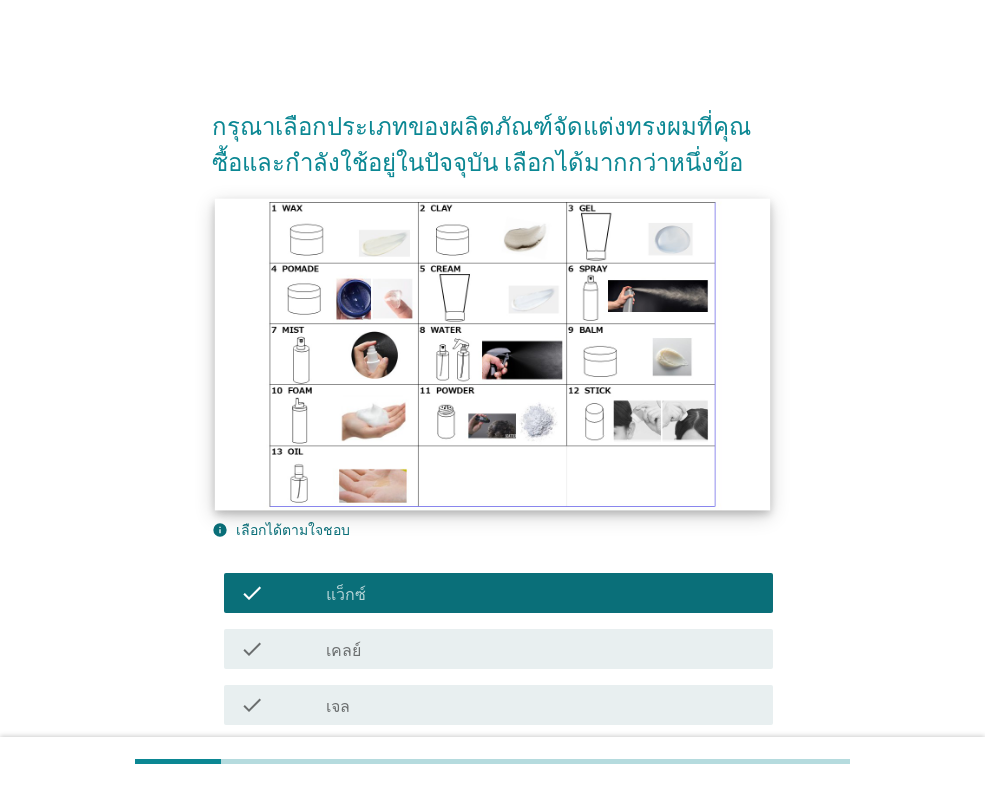 scroll, scrollTop: 300, scrollLeft: 0, axis: vertical 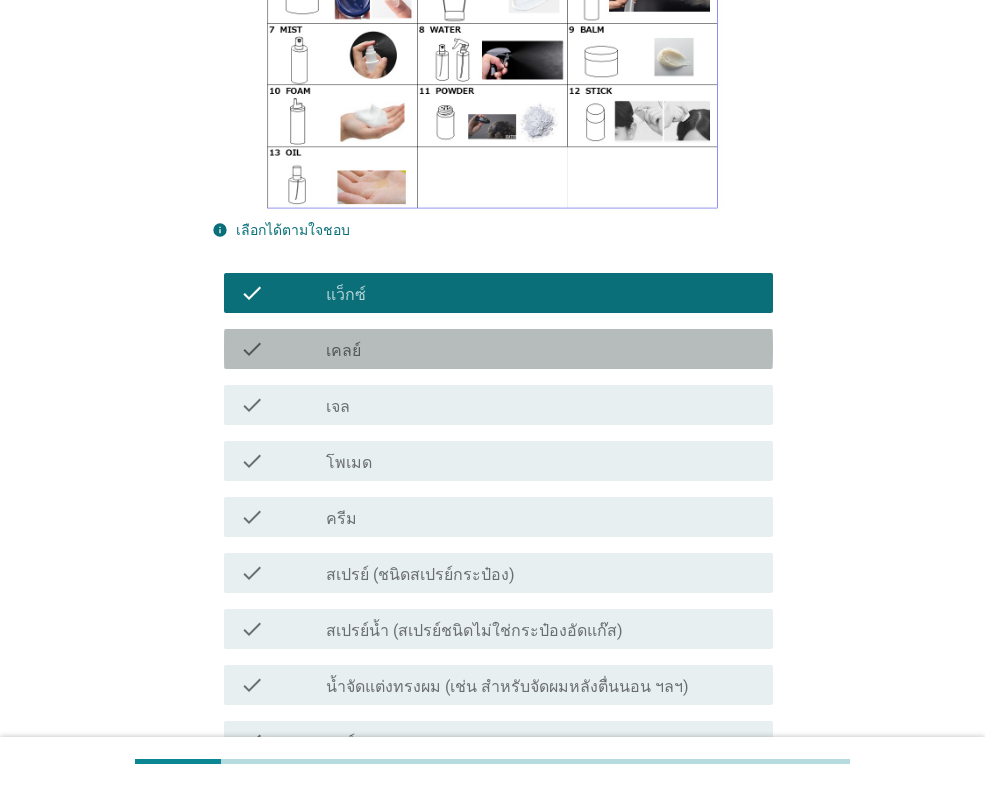 click on "check_box_outline_blank เคลย์" at bounding box center (541, 349) 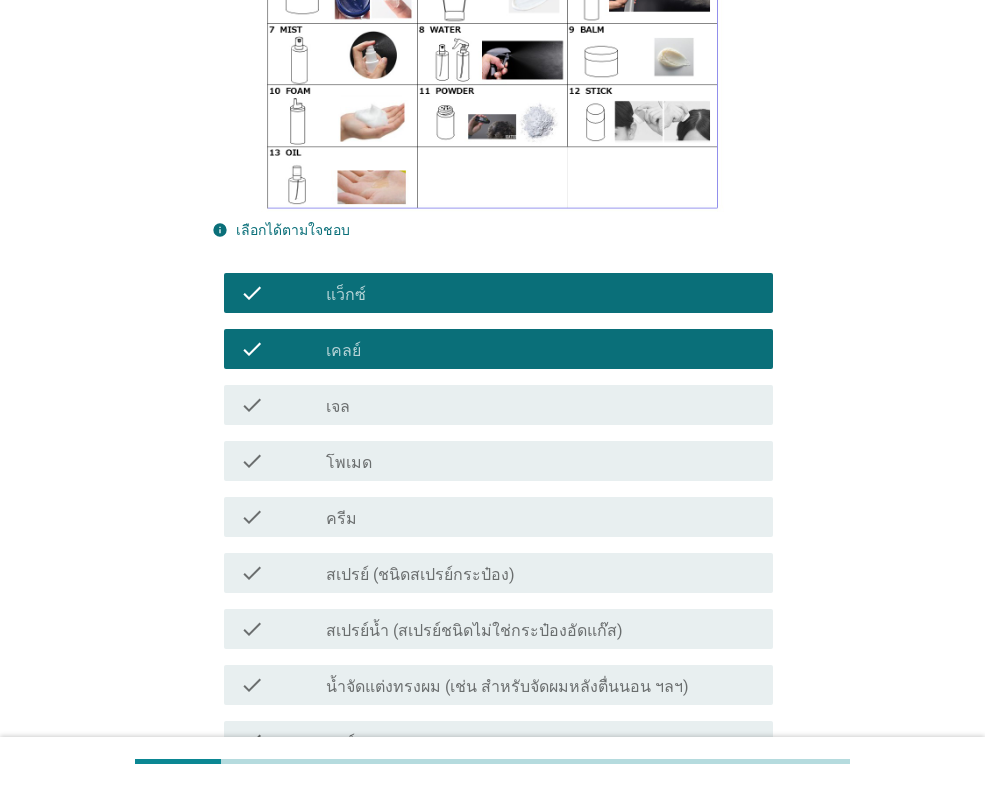 click on "check_box_outline_blank เจล" at bounding box center [541, 405] 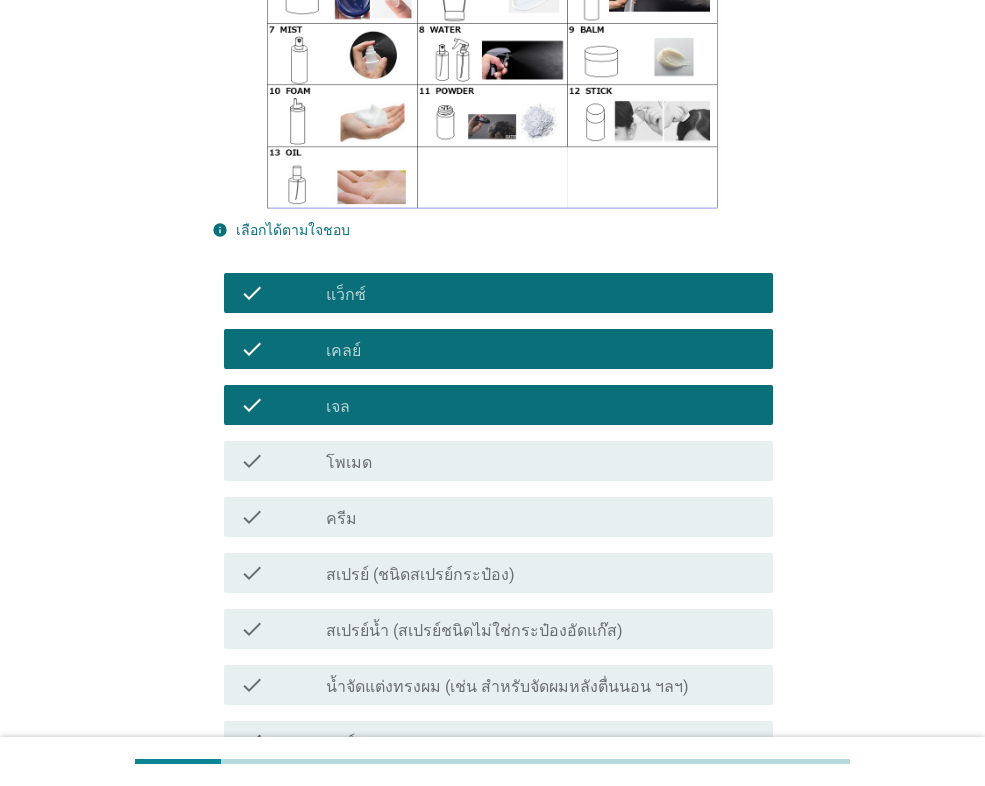 scroll, scrollTop: 600, scrollLeft: 0, axis: vertical 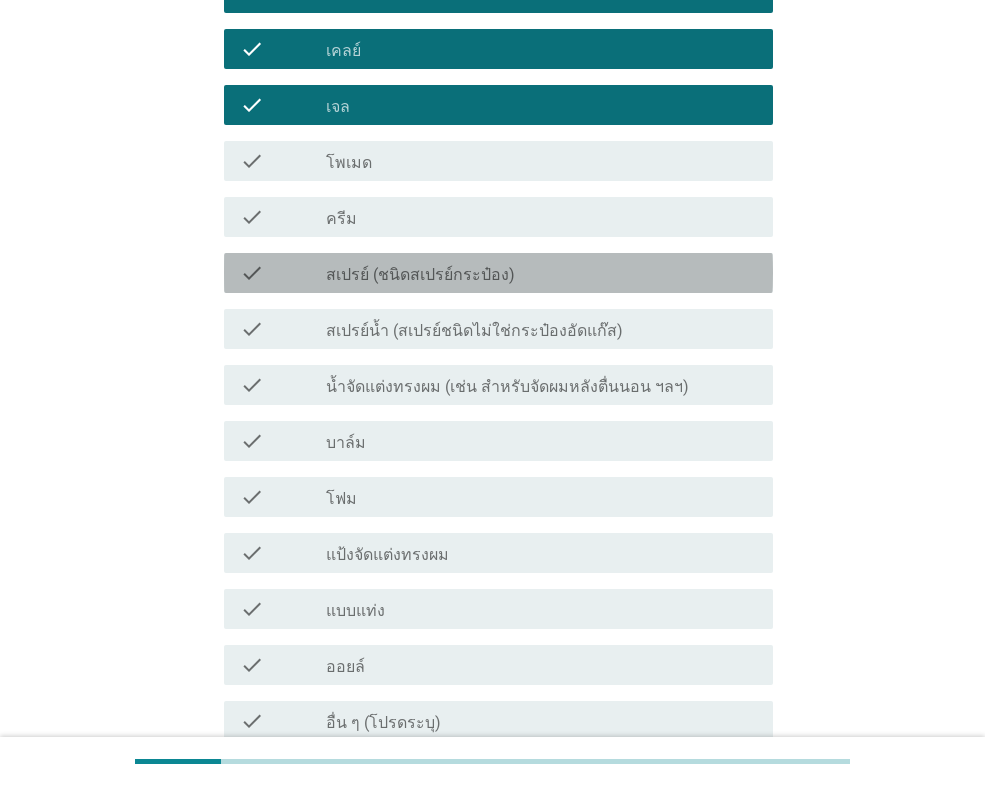 click on "สเปรย์ (ชนิดสเปรย์กระป๋อง)" at bounding box center [420, 275] 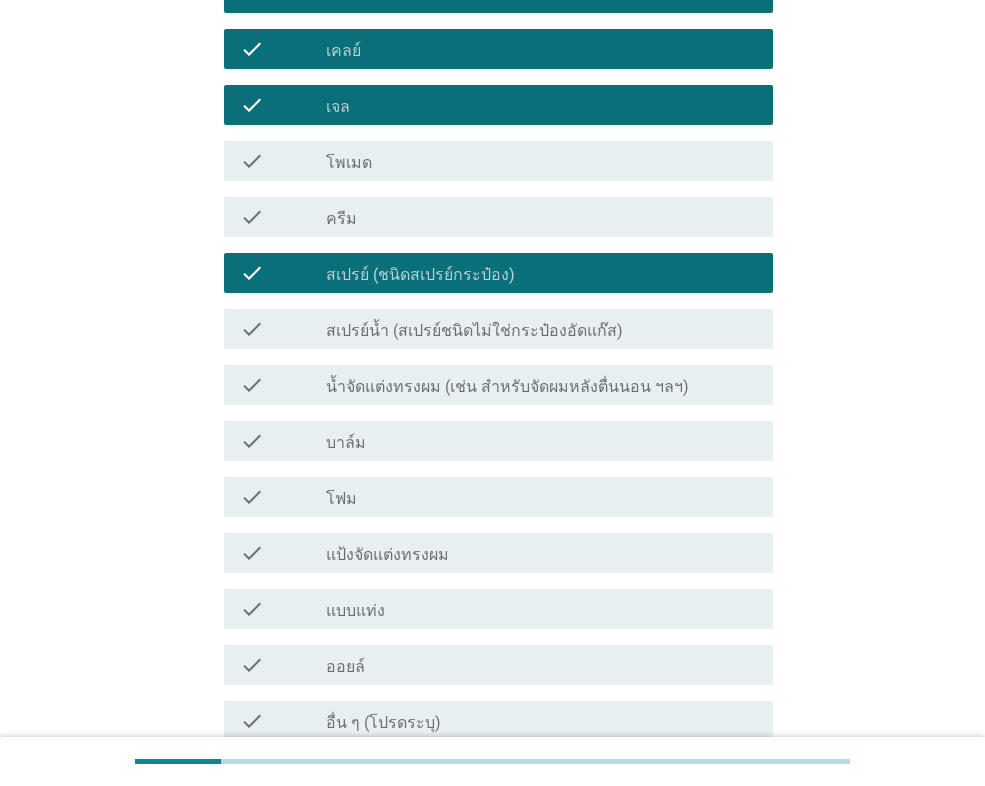 click on "น้ำจัดแต่งทรงผม (เช่น สำหรับจัดผมหลังตื่นนอน ฯลฯ)" at bounding box center [507, 387] 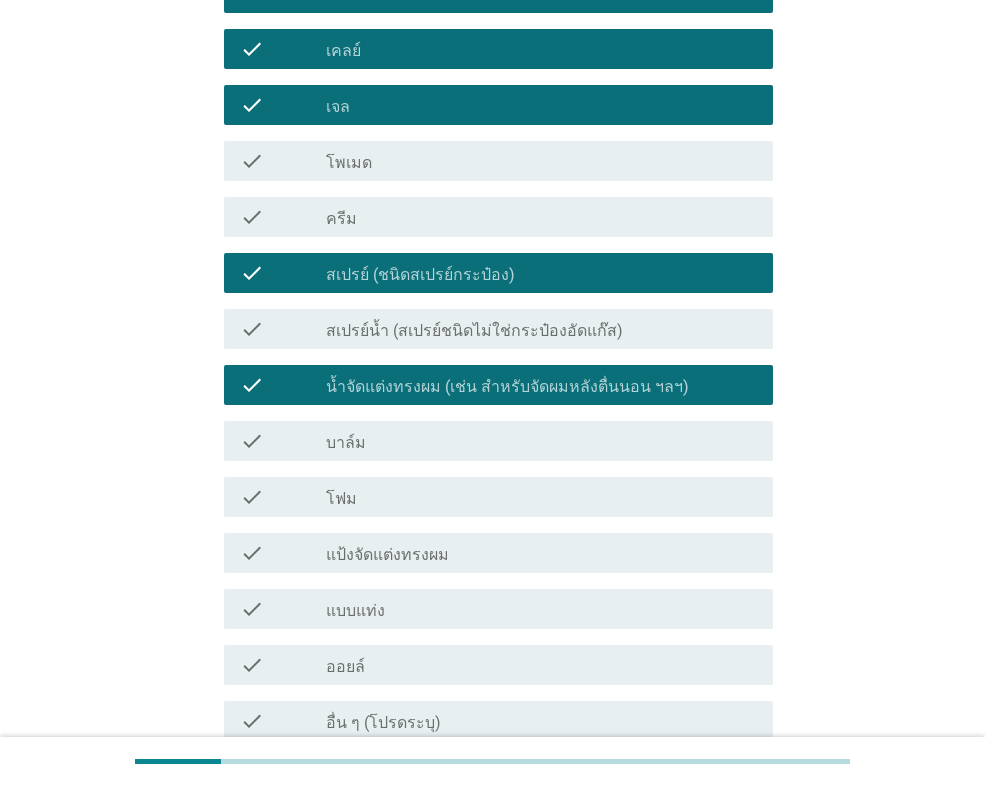 click on "check     check_box_outline_blank บาล์ม" at bounding box center [492, 441] 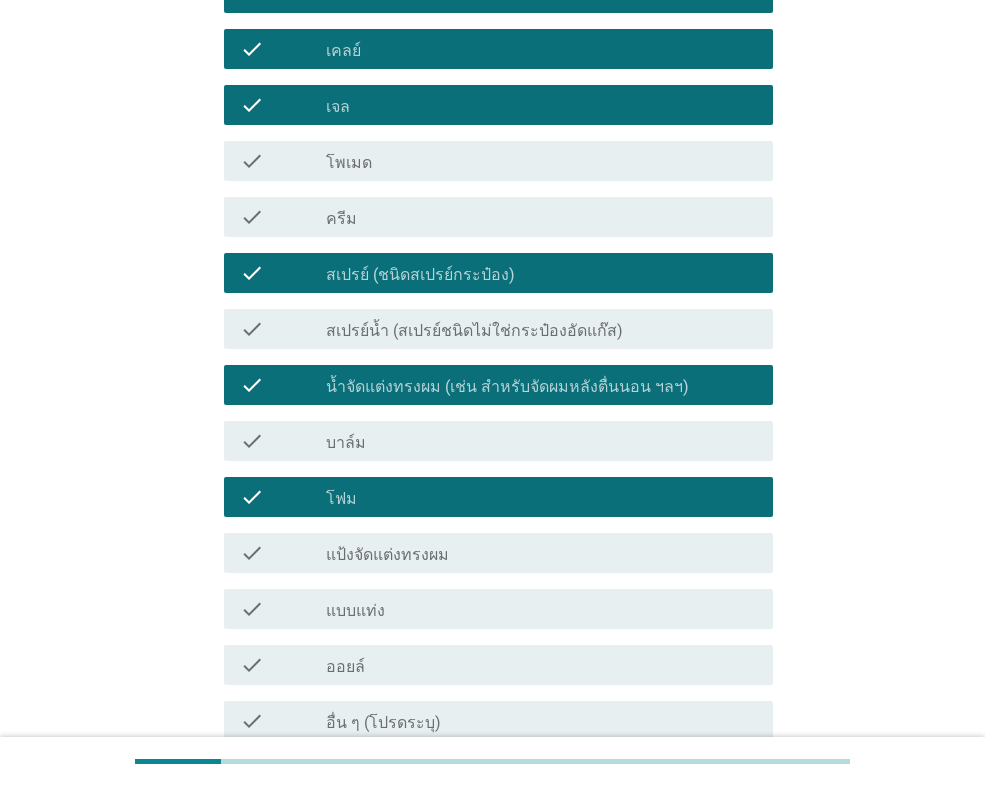 scroll, scrollTop: 788, scrollLeft: 0, axis: vertical 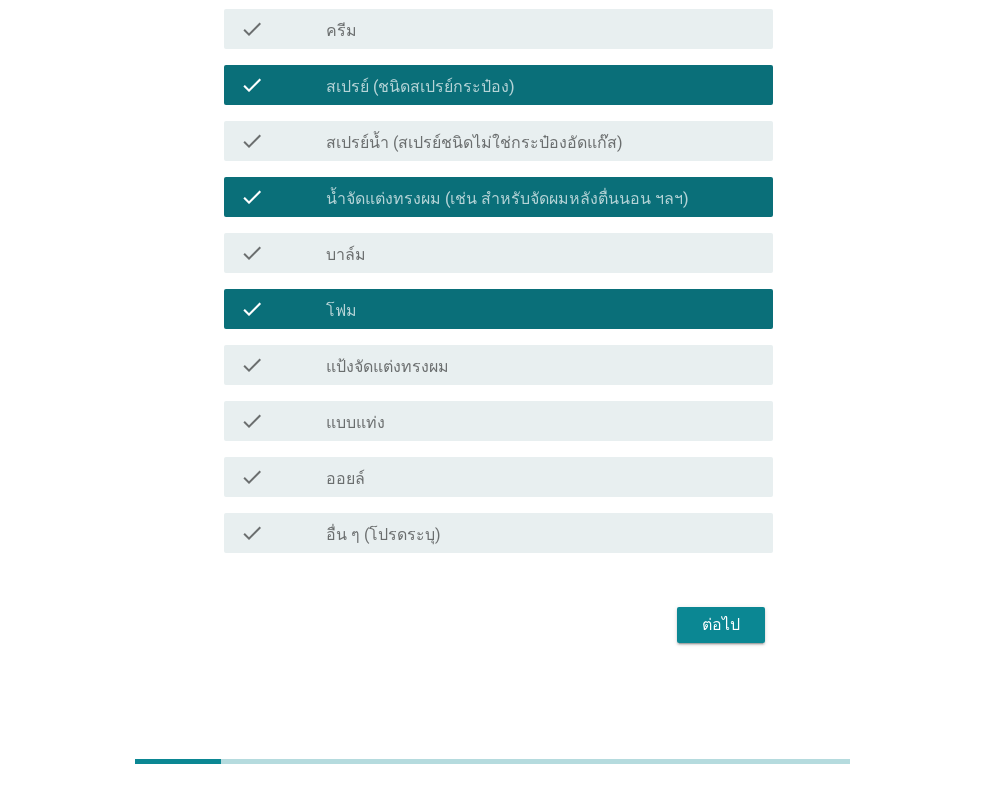 click on "check_box_outline_blank ออยล์" at bounding box center (541, 477) 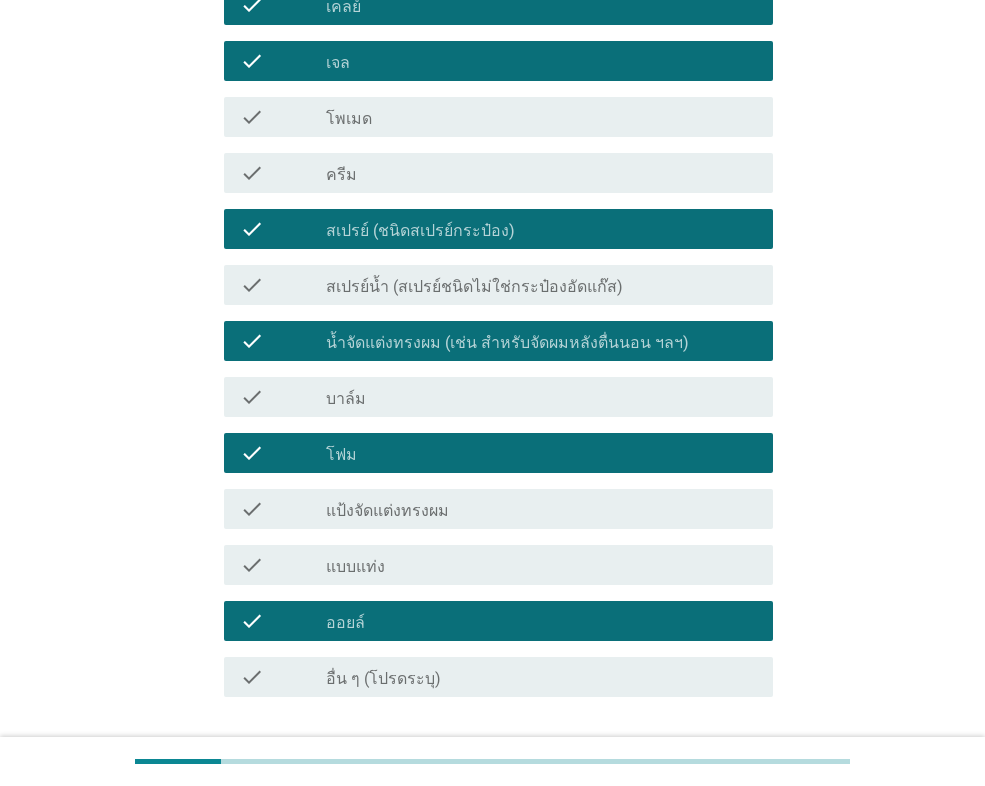 scroll, scrollTop: 788, scrollLeft: 0, axis: vertical 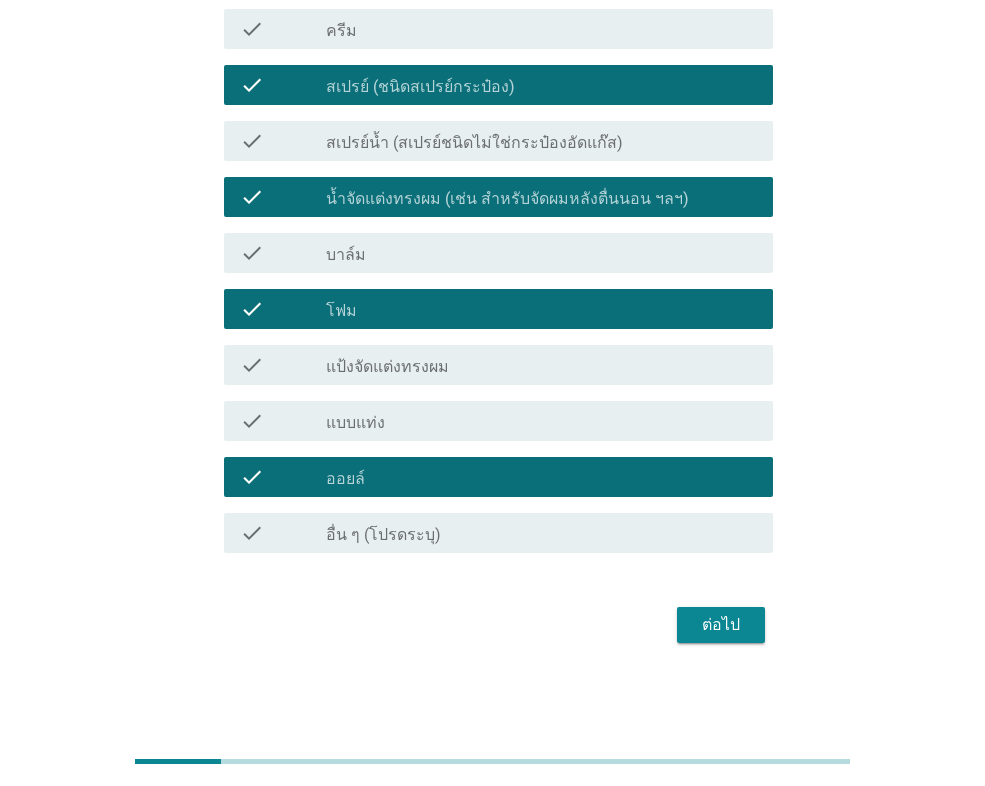 click on "ต่อไป" at bounding box center (721, 625) 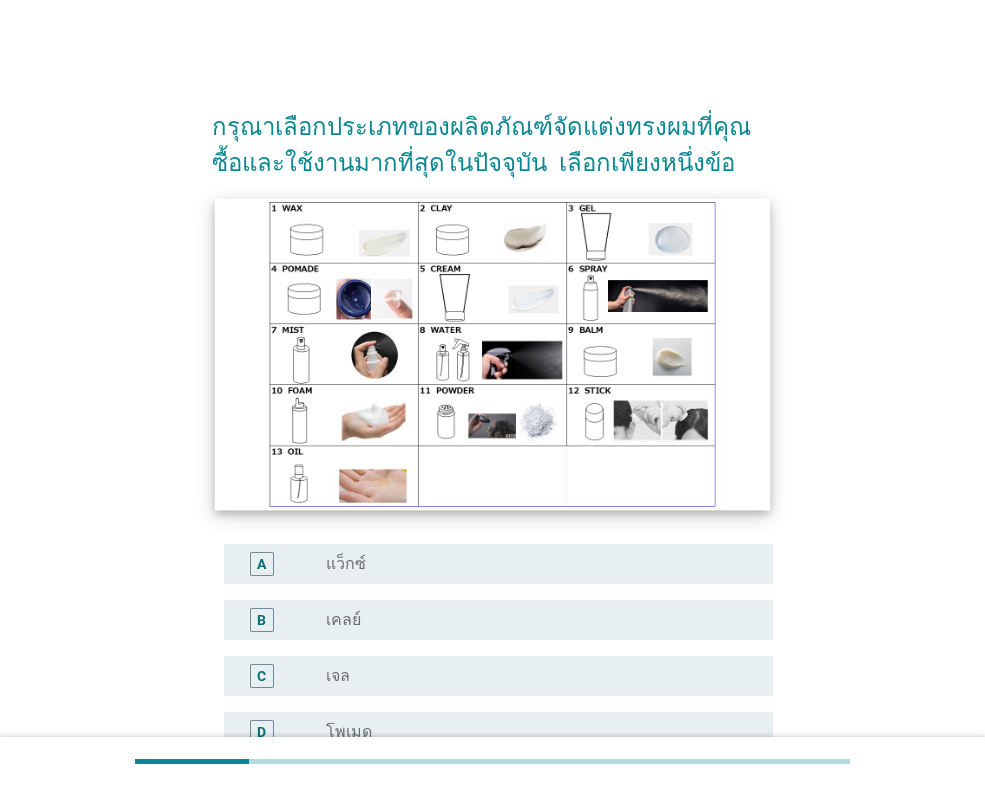 scroll, scrollTop: 200, scrollLeft: 0, axis: vertical 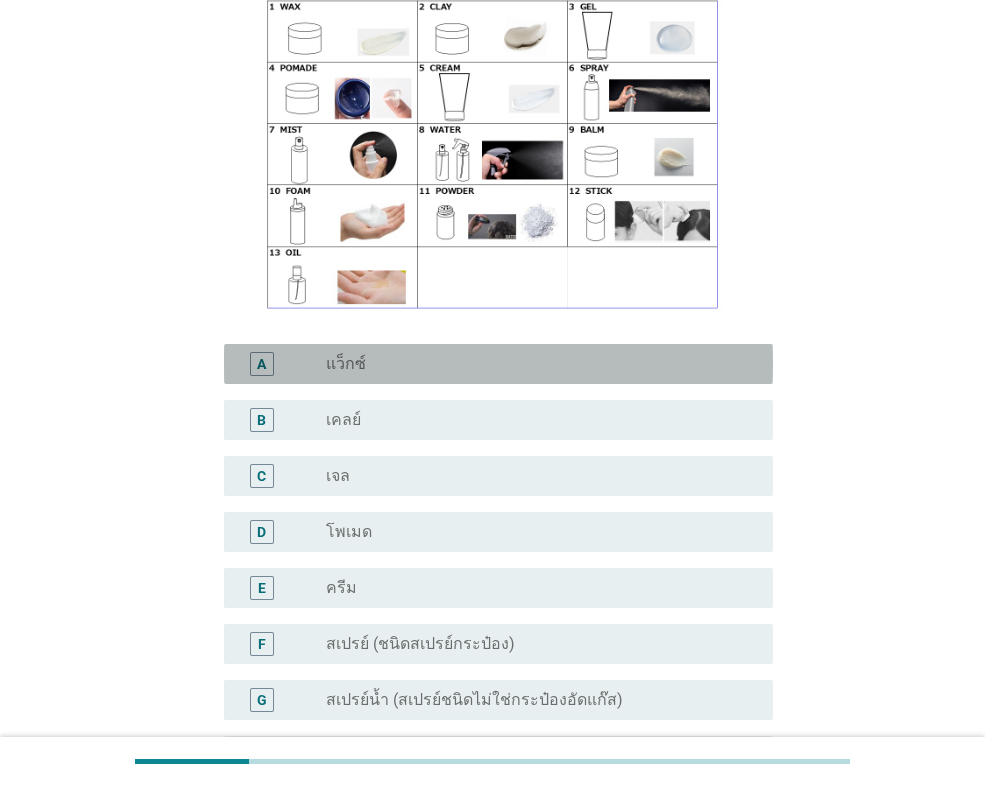 click on "radio_button_unchecked แว็กซ์" at bounding box center [533, 364] 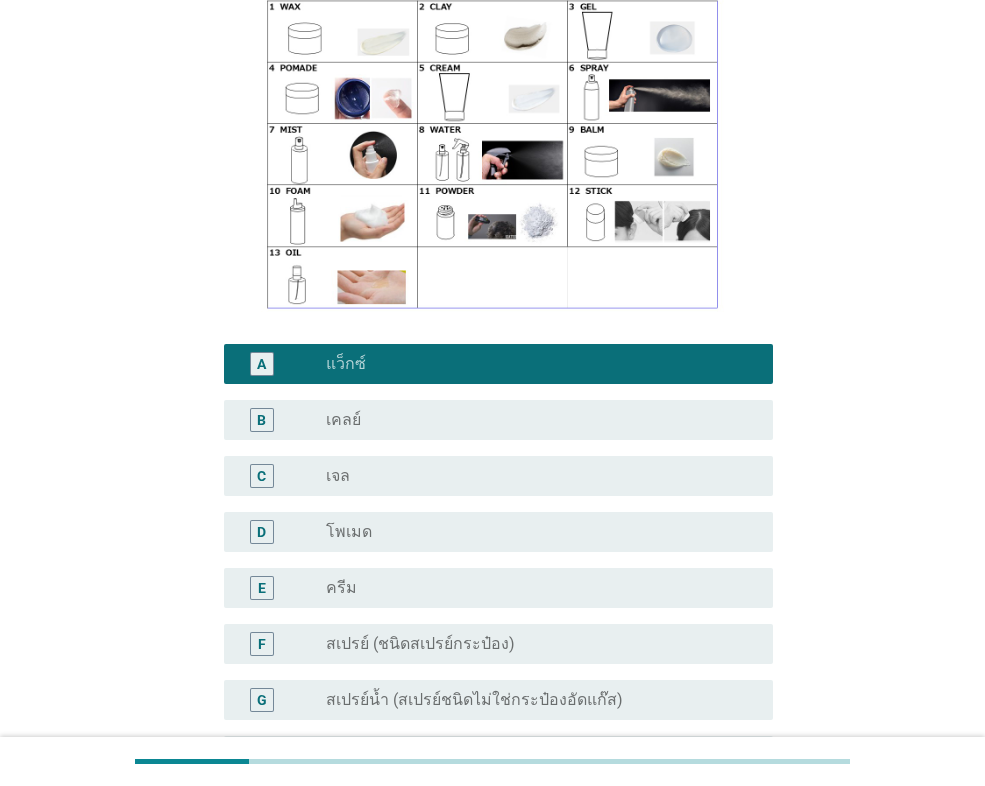 click on "radio_button_unchecked เคลย์" at bounding box center [533, 420] 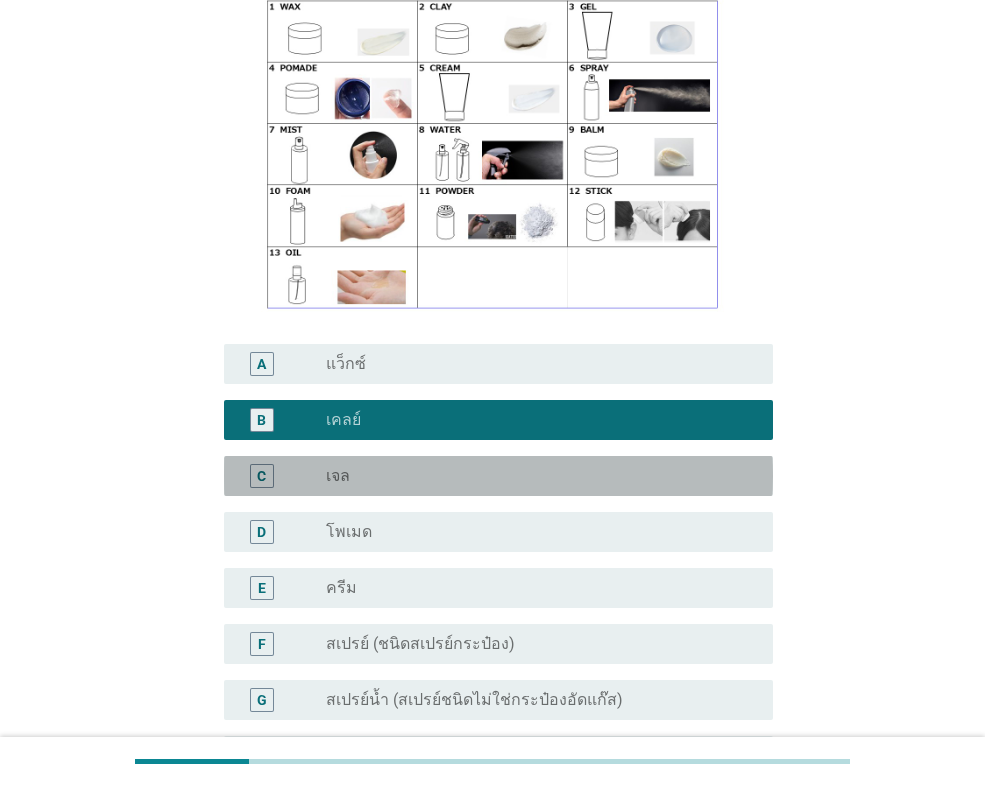 click on "C     radio_button_unchecked เจล" at bounding box center [498, 476] 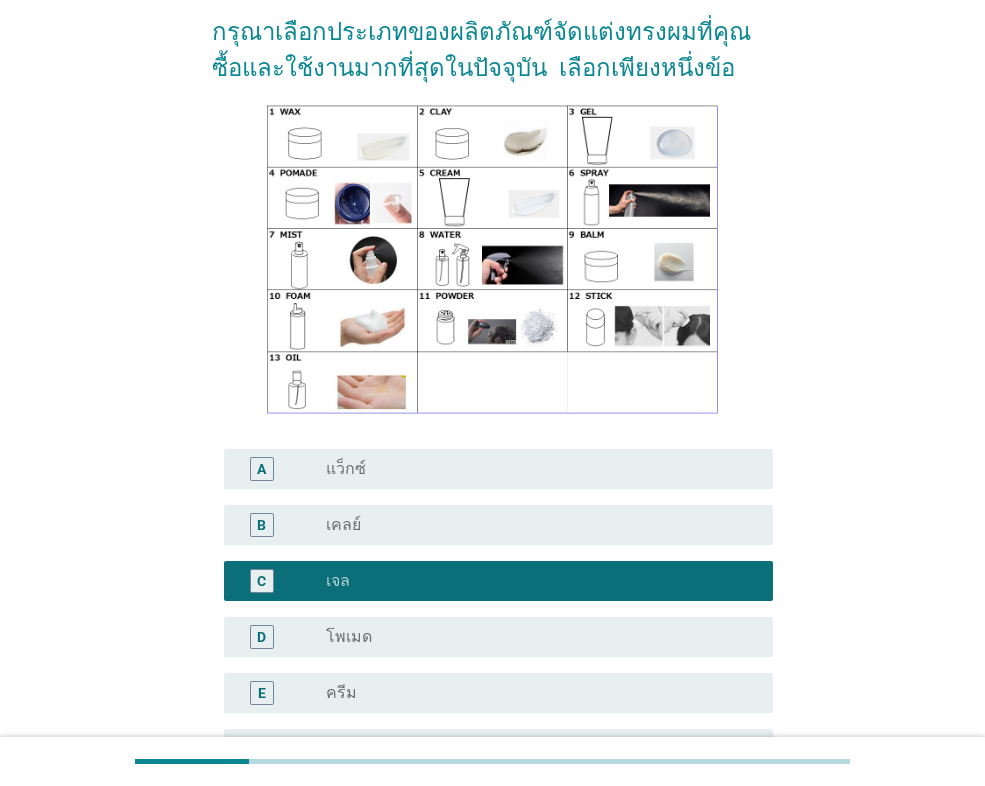 scroll, scrollTop: 0, scrollLeft: 0, axis: both 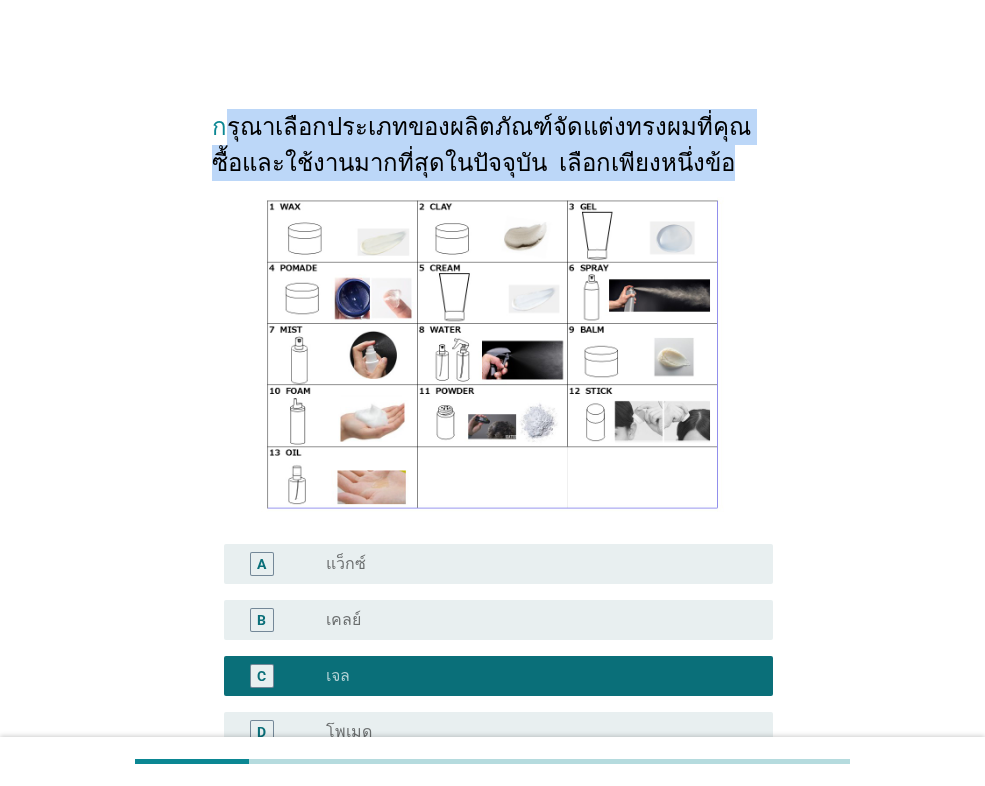 drag, startPoint x: 229, startPoint y: 122, endPoint x: 804, endPoint y: 154, distance: 575.8898 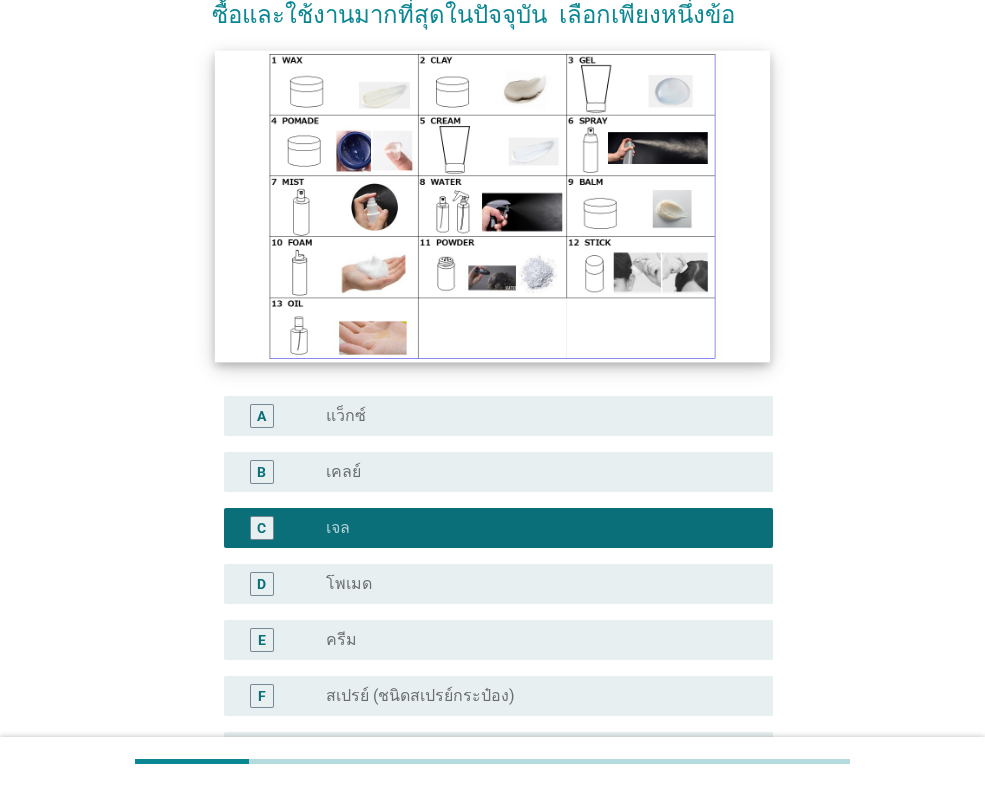 scroll, scrollTop: 400, scrollLeft: 0, axis: vertical 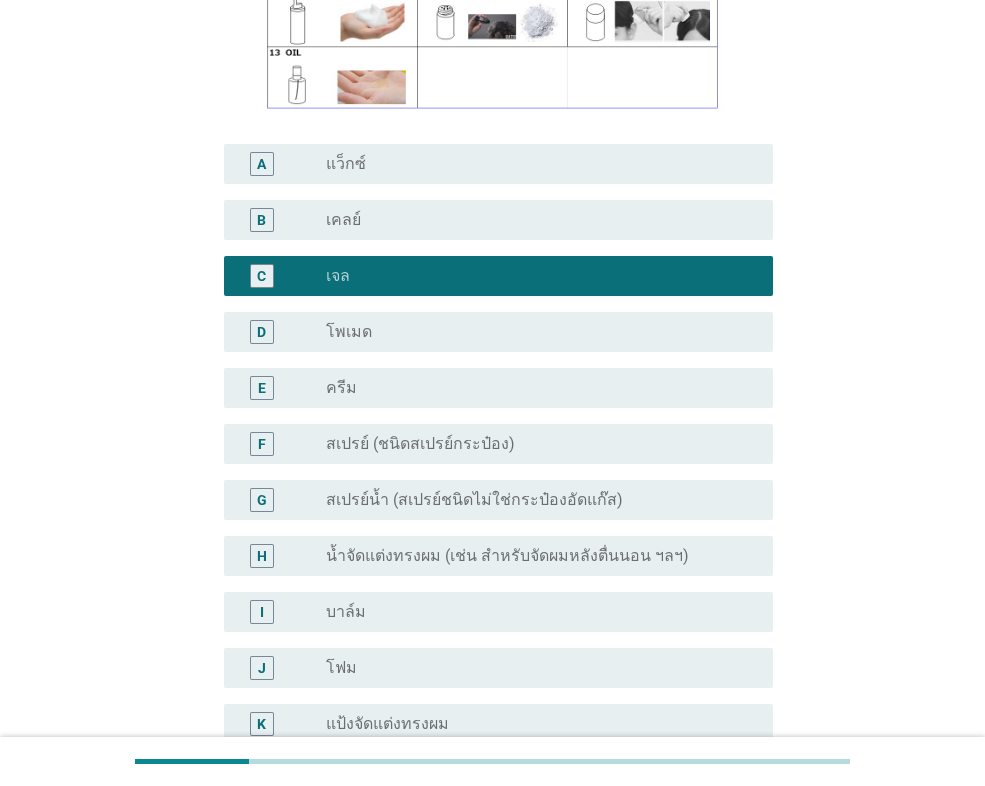 click on "C     radio_button_checked เจล" at bounding box center (492, 276) 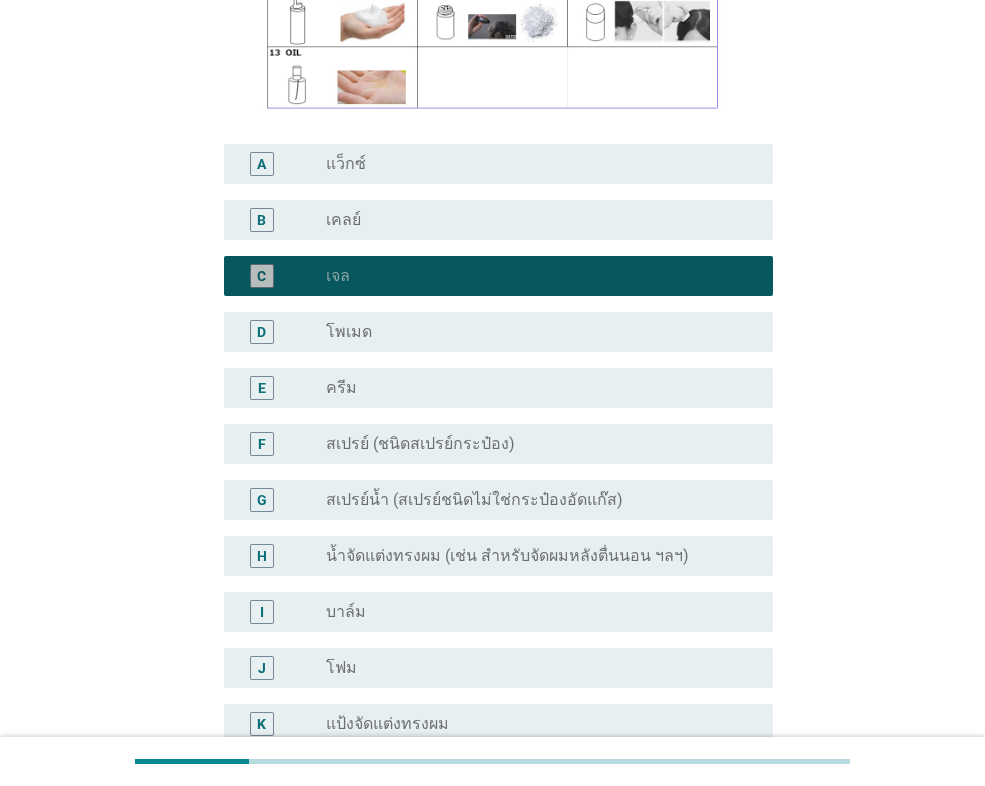 click on "radio_button_checked เจล" at bounding box center (533, 276) 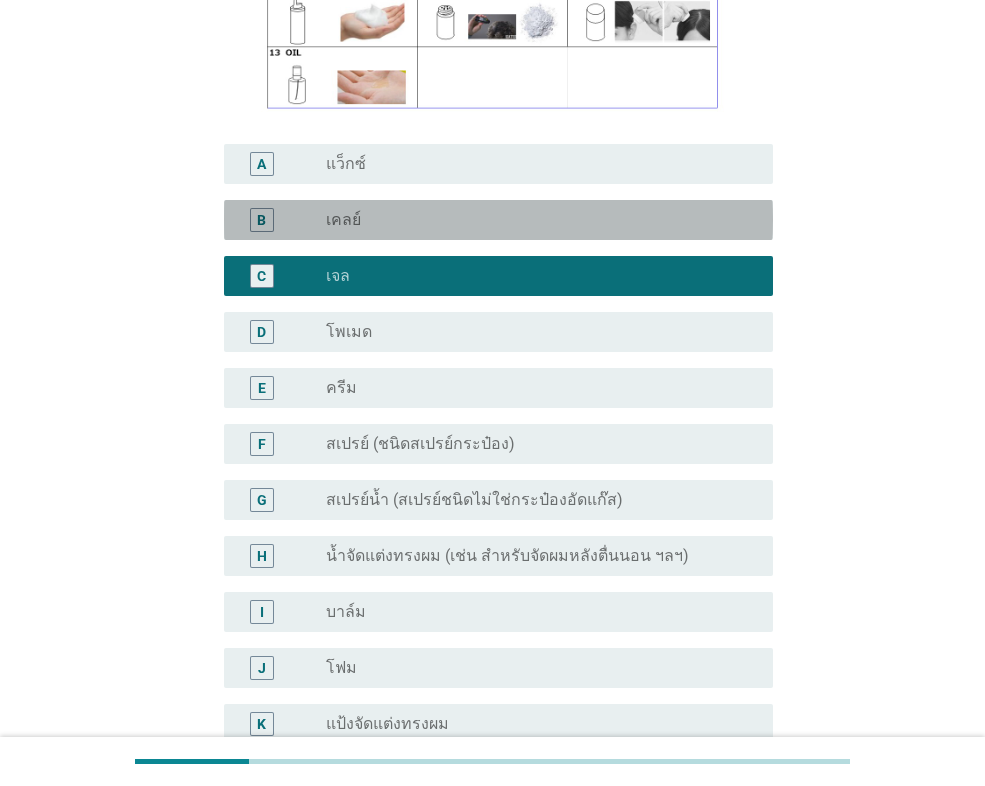 click on "B     radio_button_unchecked เคลย์" at bounding box center [498, 220] 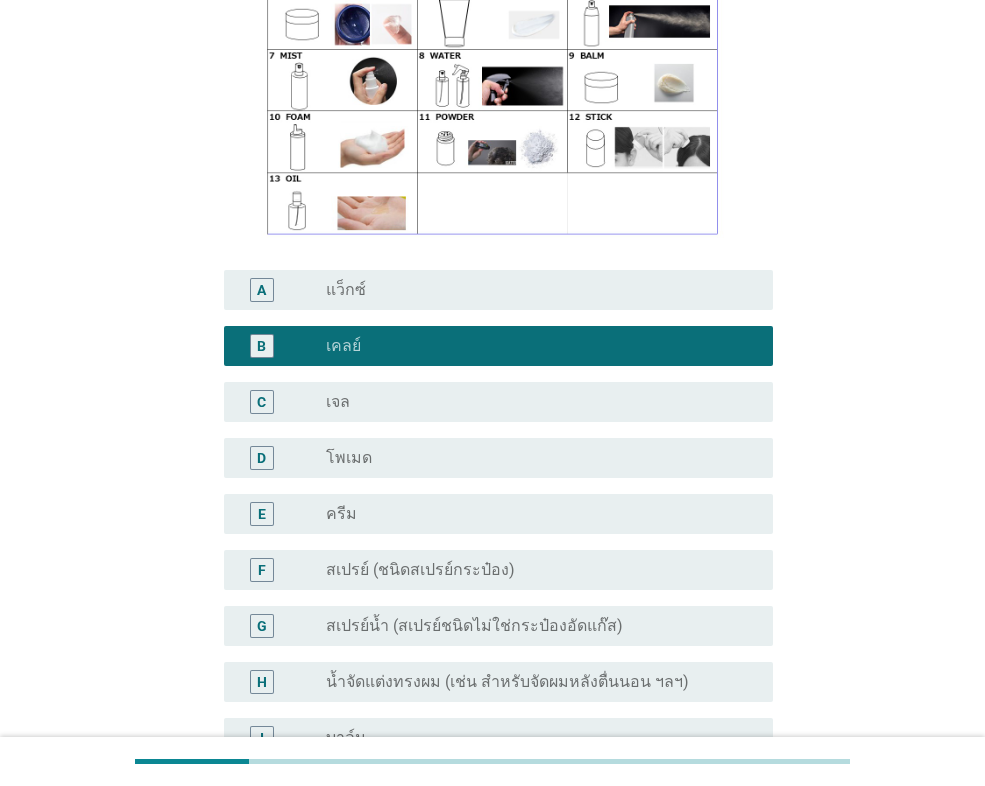 scroll, scrollTop: 400, scrollLeft: 0, axis: vertical 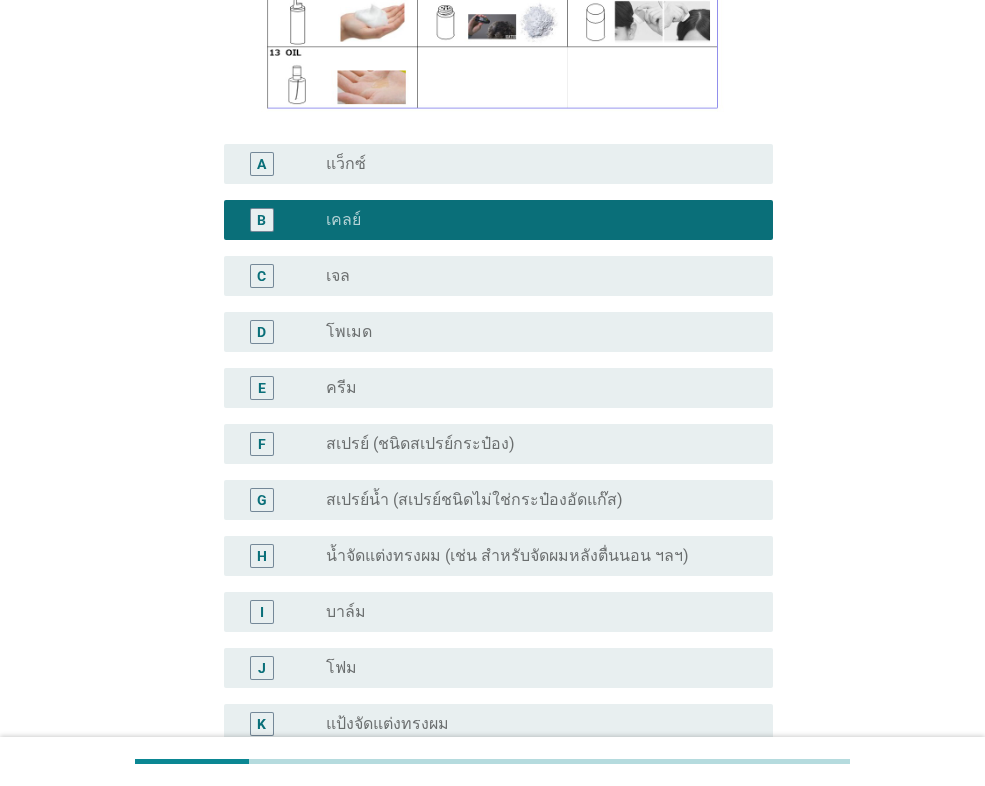 click on "C     radio_button_unchecked เจล" at bounding box center [498, 276] 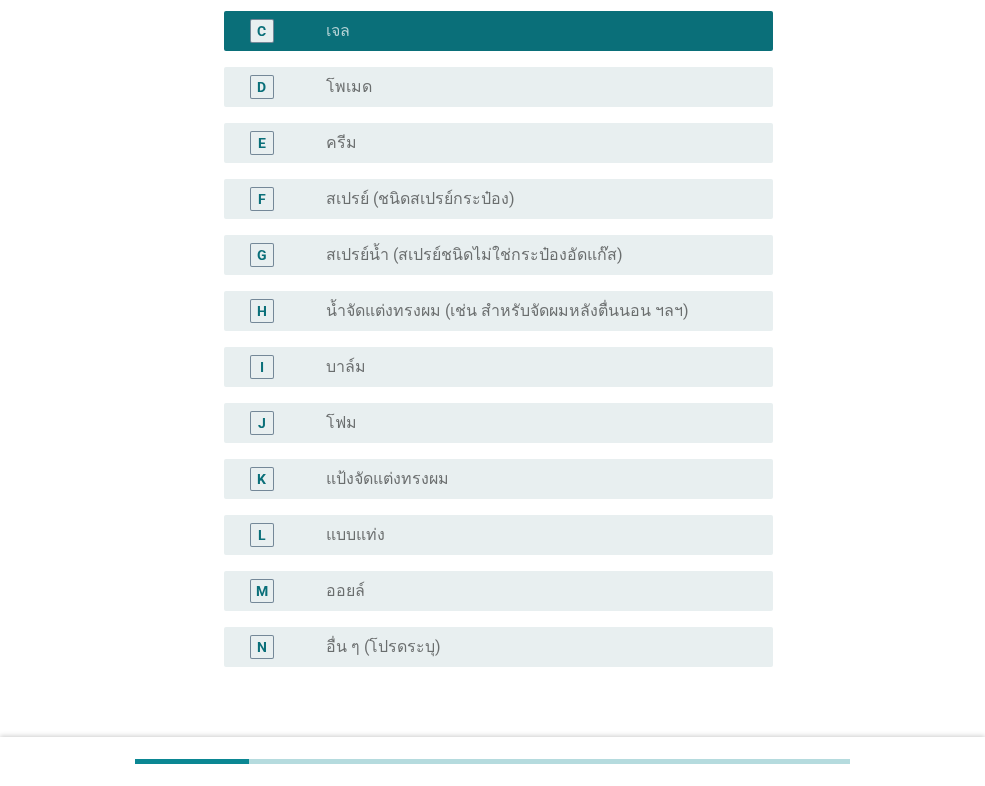 scroll, scrollTop: 783, scrollLeft: 0, axis: vertical 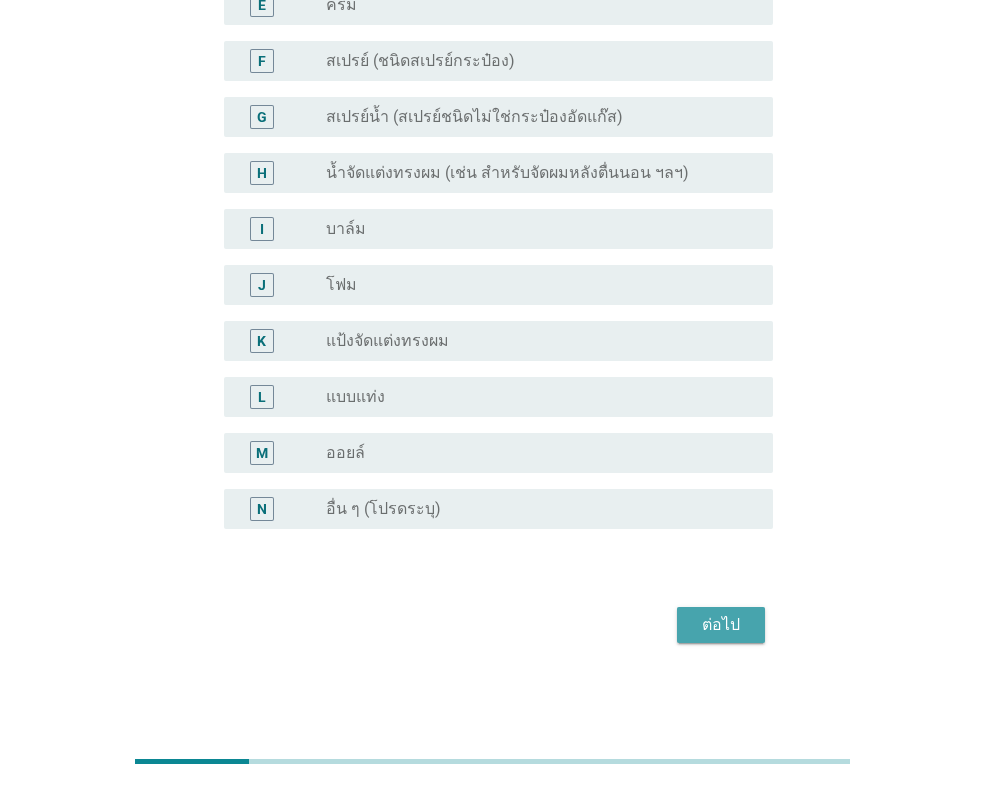 click on "ต่อไป" at bounding box center (721, 625) 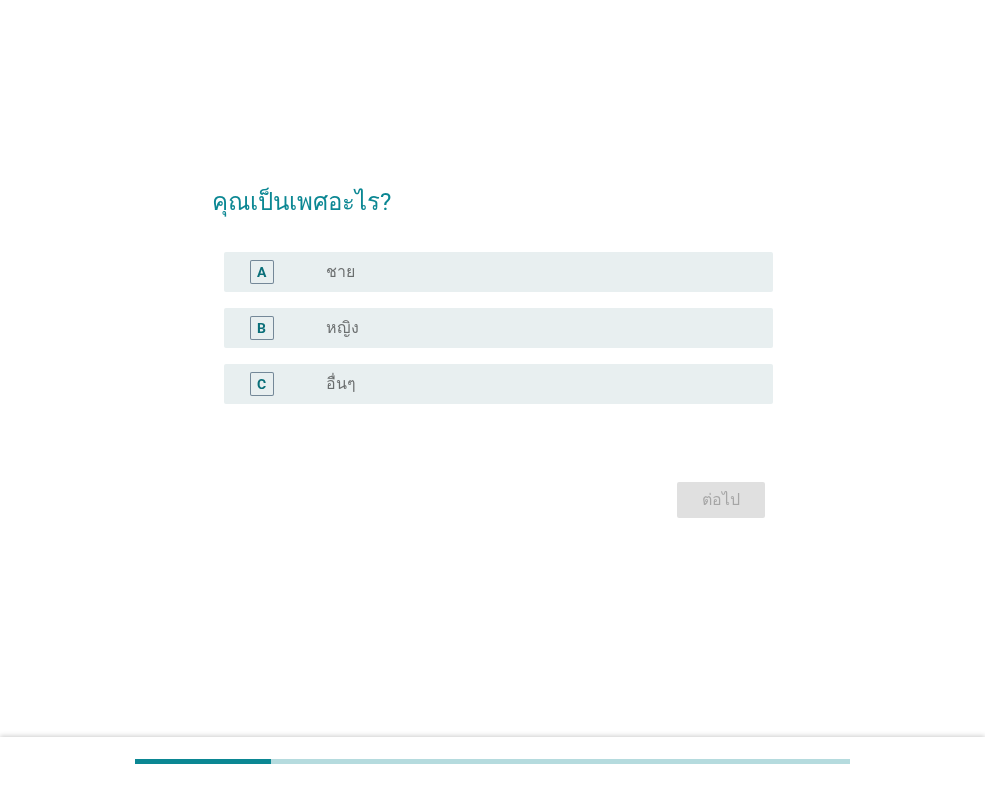 scroll, scrollTop: 0, scrollLeft: 0, axis: both 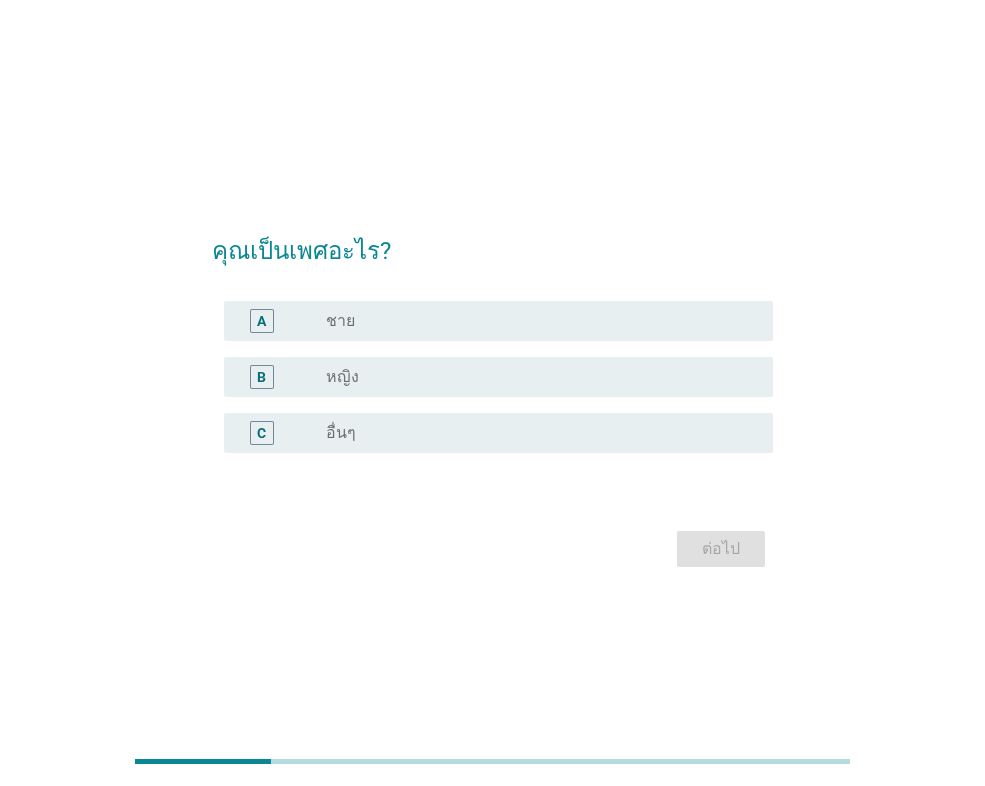 click on "ชาย" at bounding box center (340, 321) 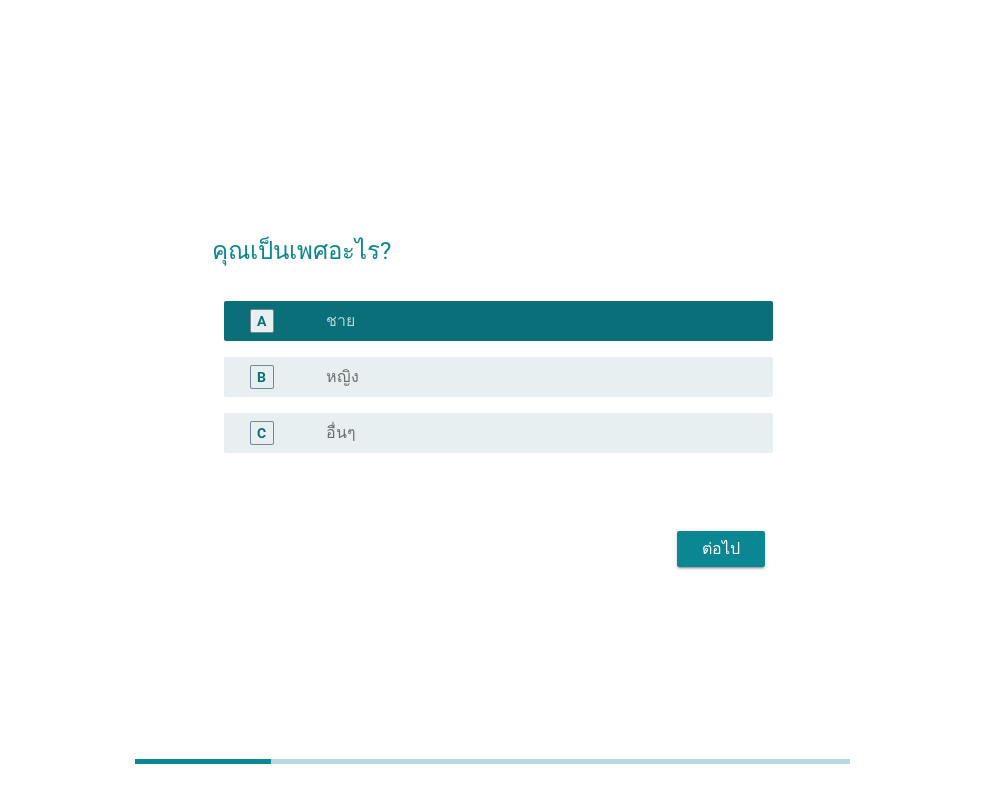 click on "ต่อไป" at bounding box center (492, 549) 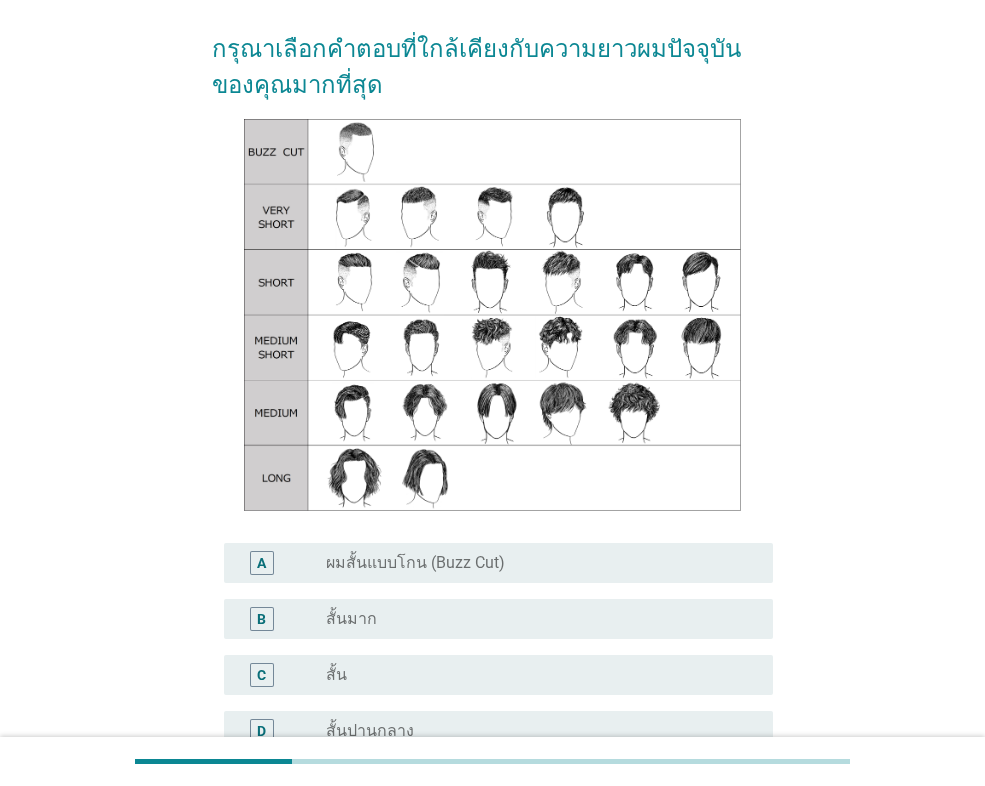scroll, scrollTop: 200, scrollLeft: 0, axis: vertical 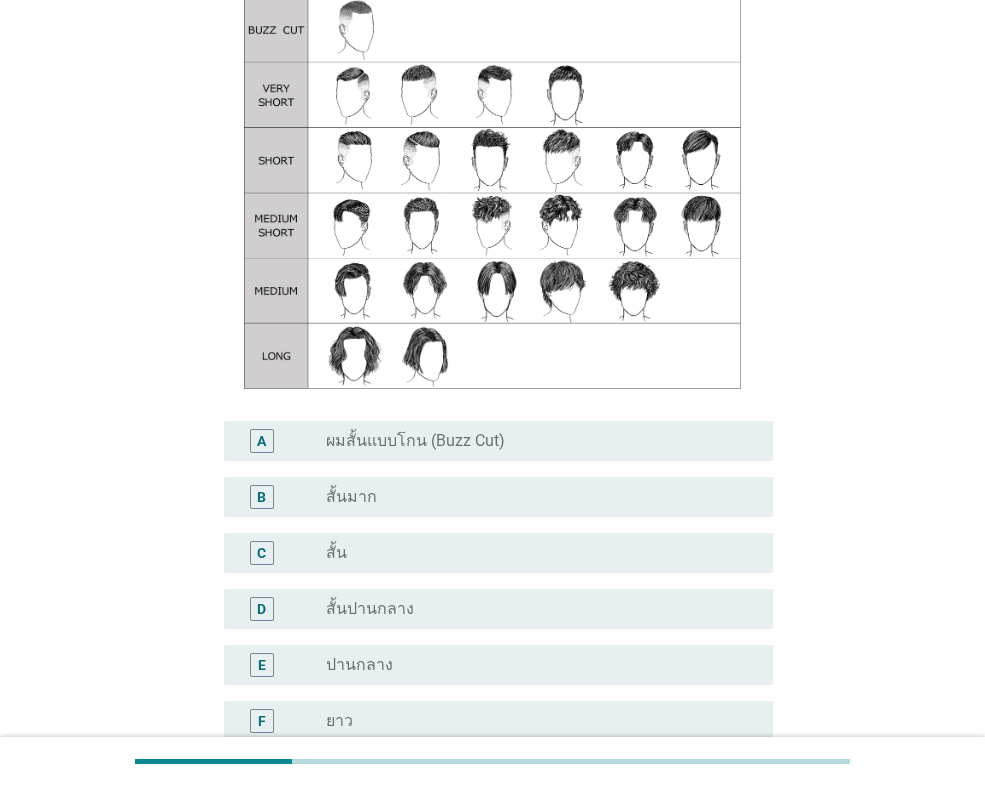 click on "radio_button_unchecked สั้นปานกลาง" at bounding box center (533, 609) 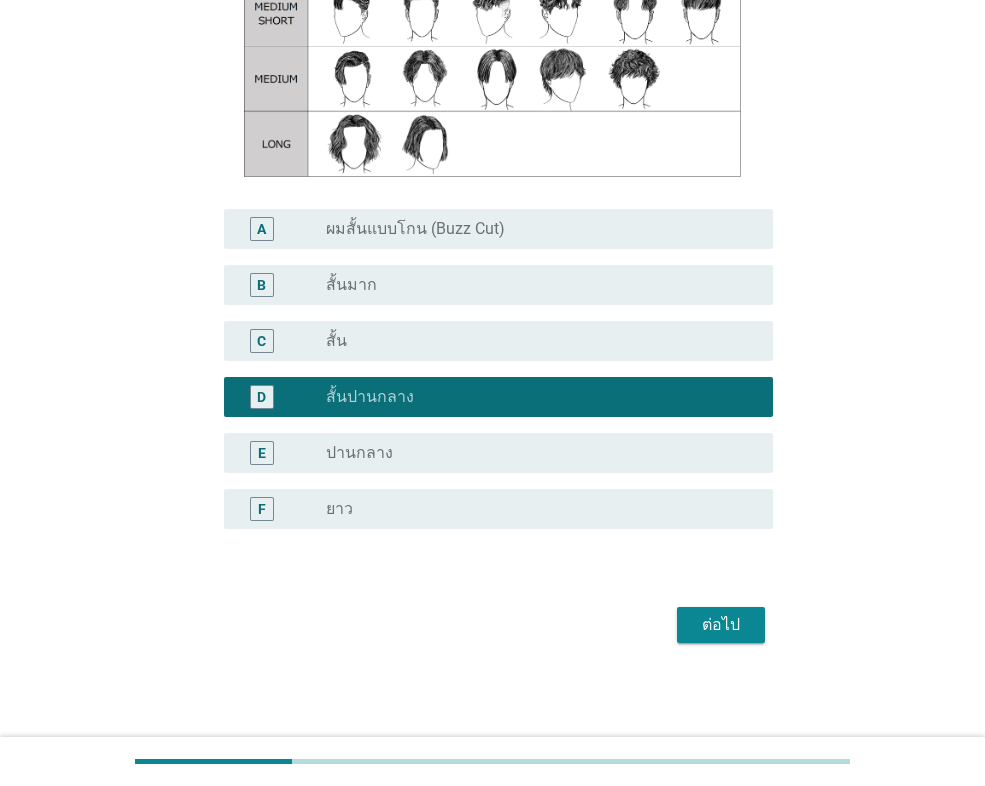 scroll, scrollTop: 413, scrollLeft: 0, axis: vertical 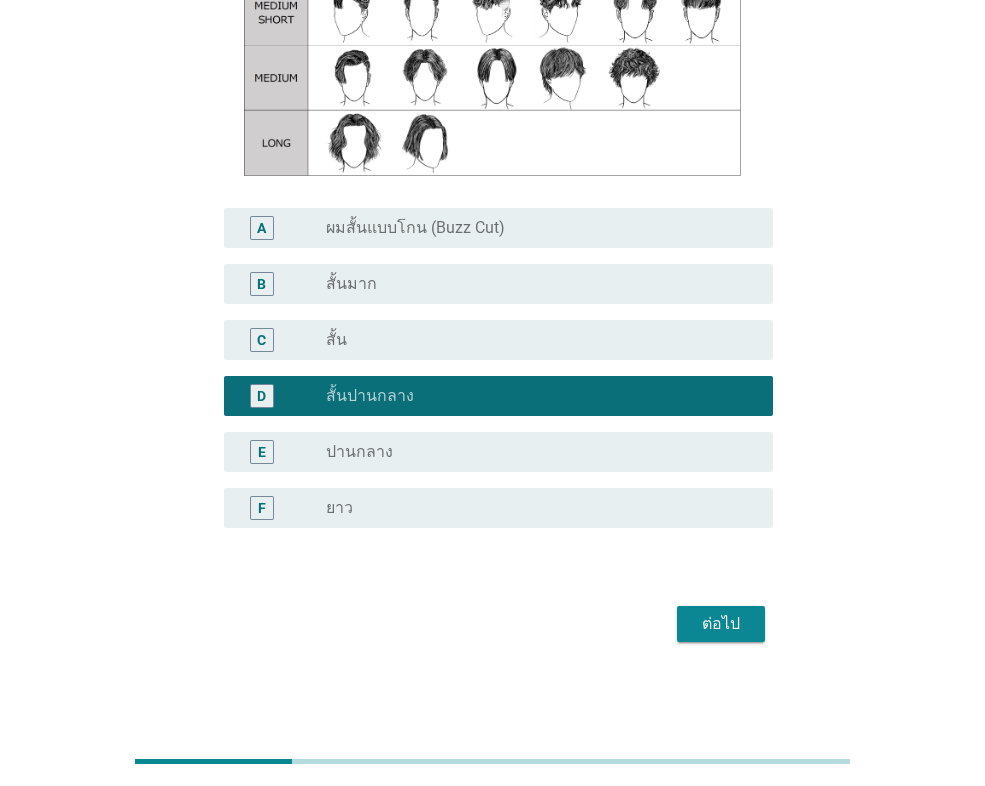 click on "ต่อไป" at bounding box center [721, 624] 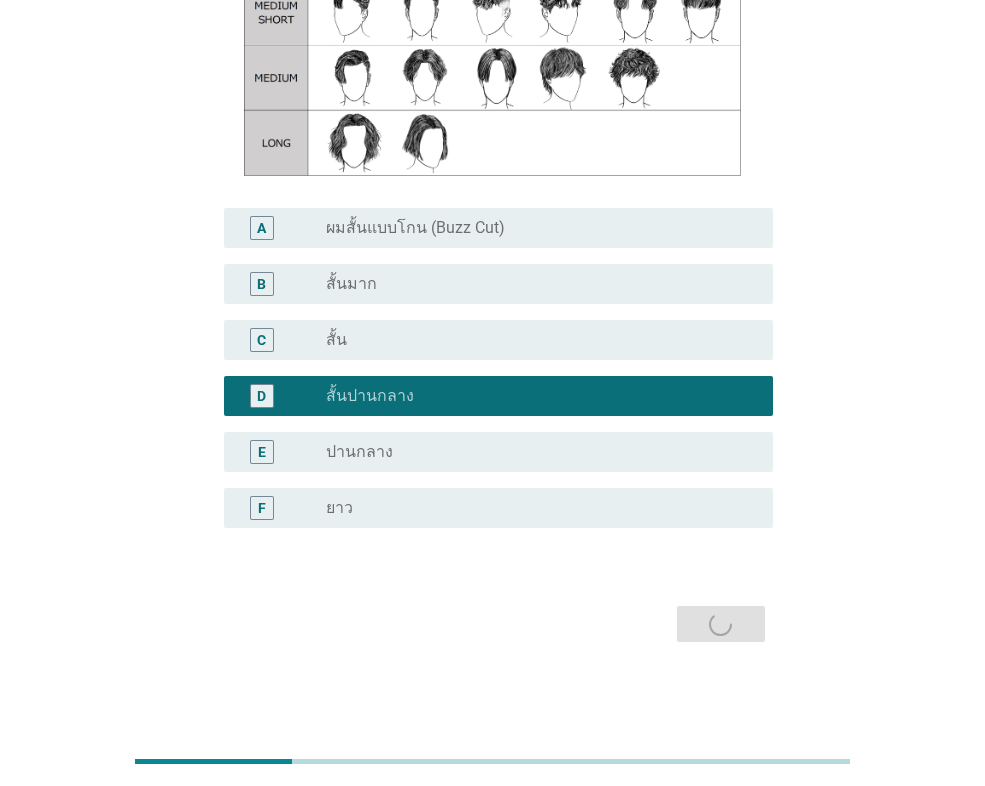 scroll, scrollTop: 0, scrollLeft: 0, axis: both 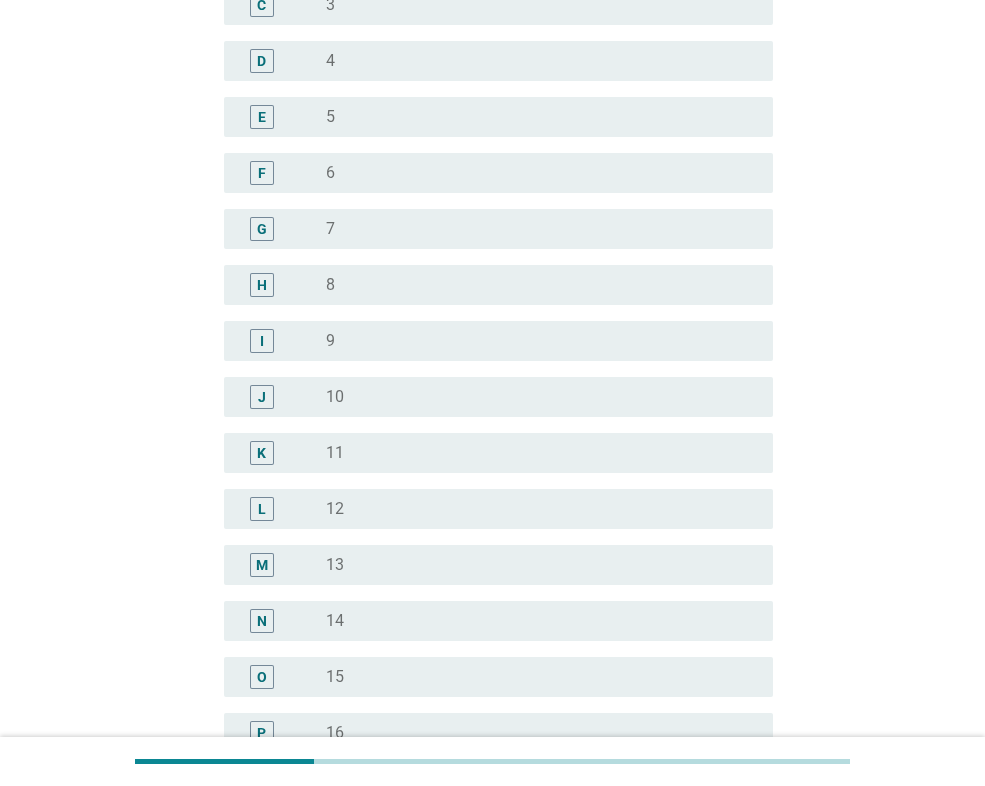 click on "radio_button_unchecked 10" at bounding box center (533, 397) 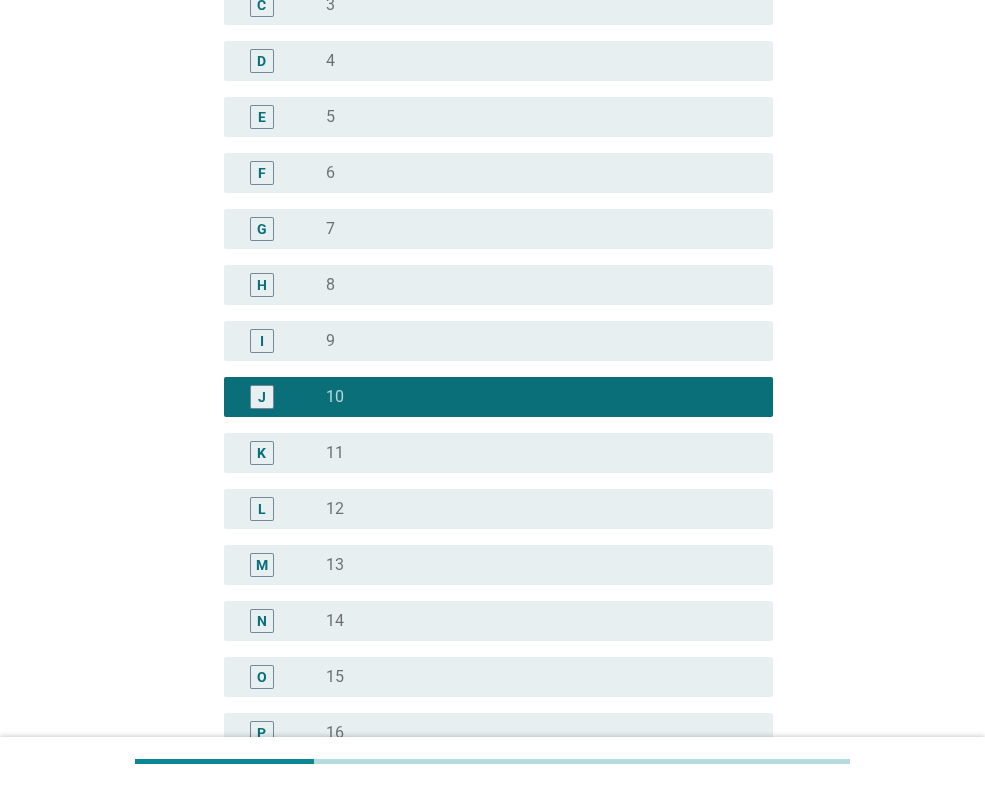 scroll, scrollTop: 1148, scrollLeft: 0, axis: vertical 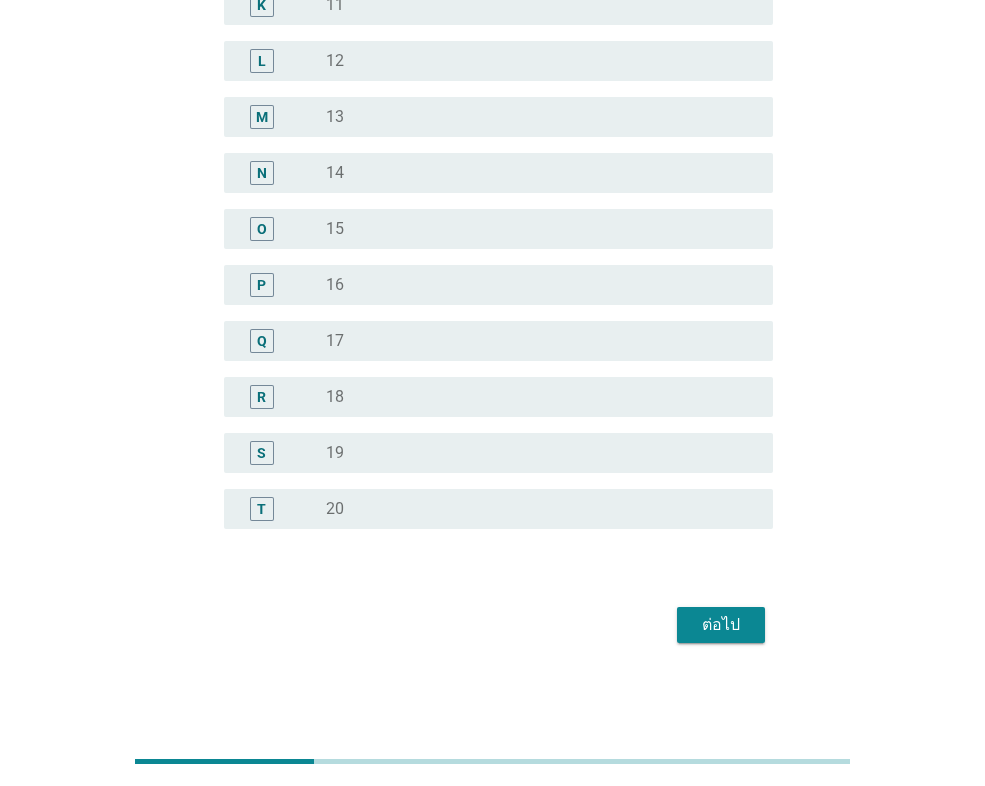 click on "ต่อไป" at bounding box center [721, 625] 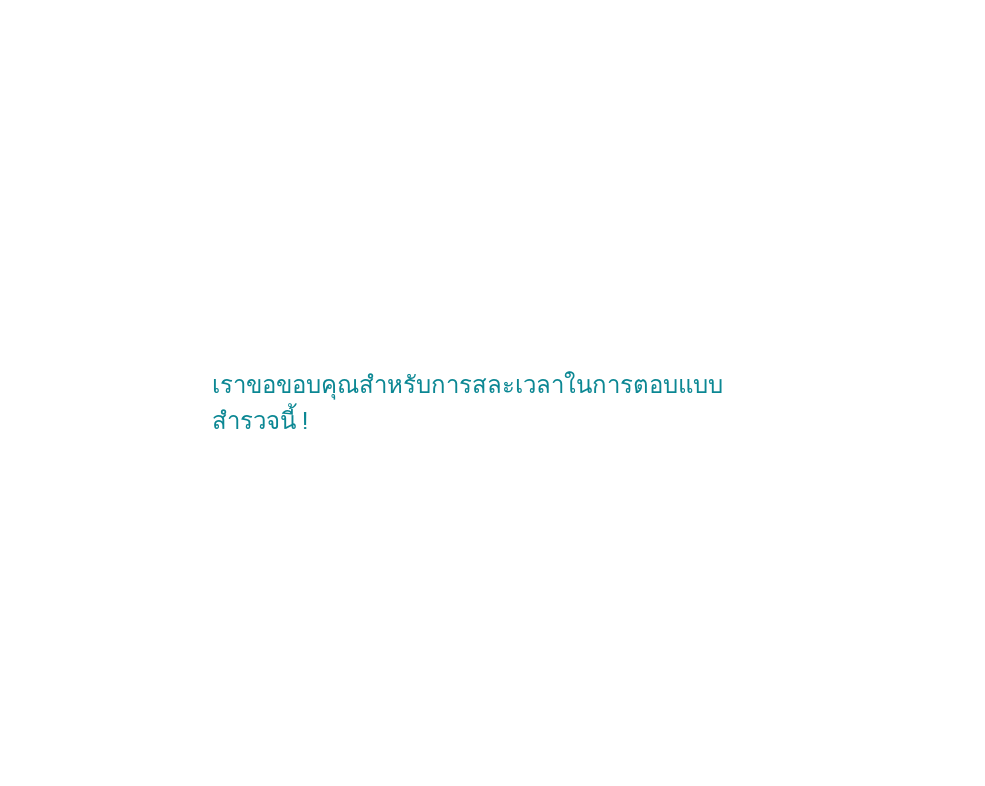 scroll, scrollTop: 0, scrollLeft: 0, axis: both 